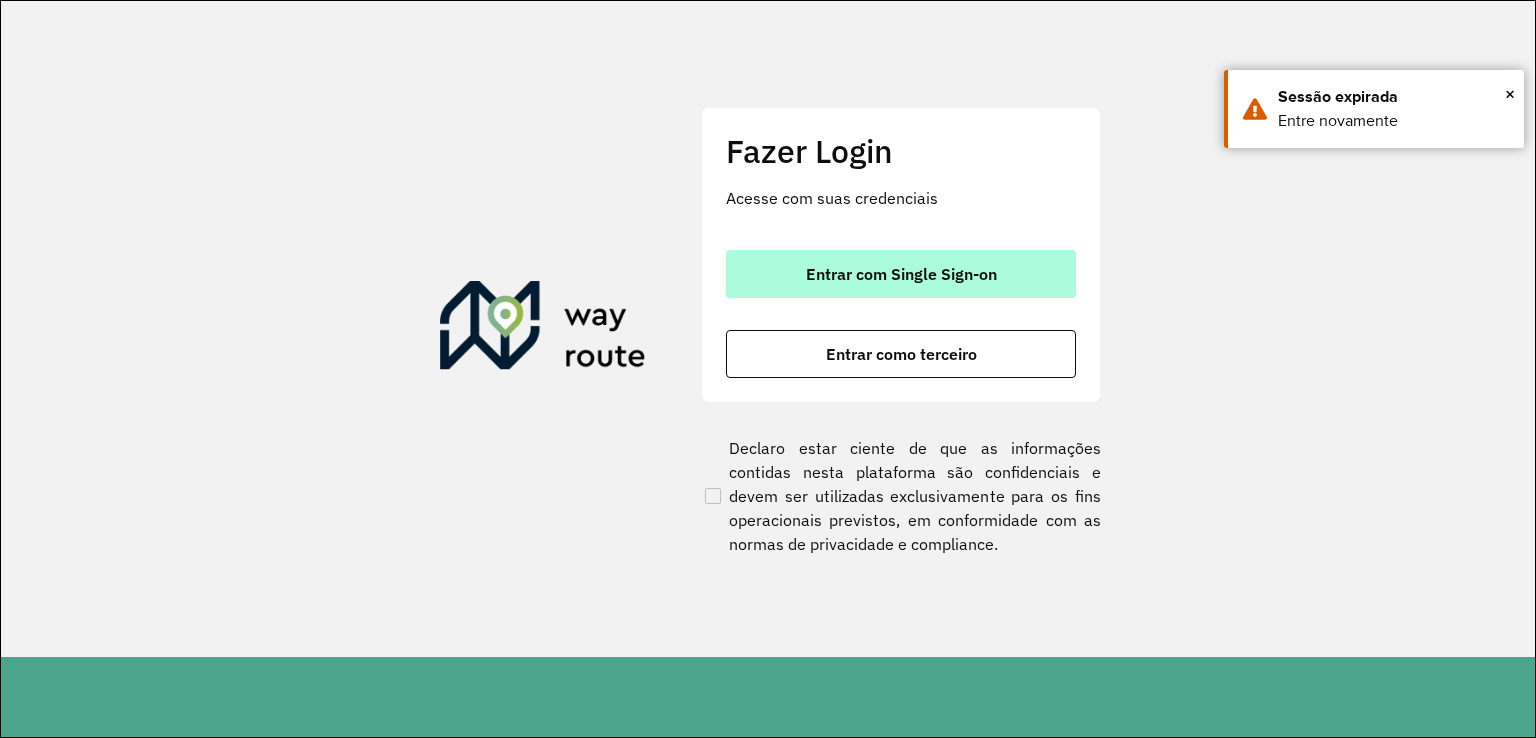 scroll, scrollTop: 0, scrollLeft: 0, axis: both 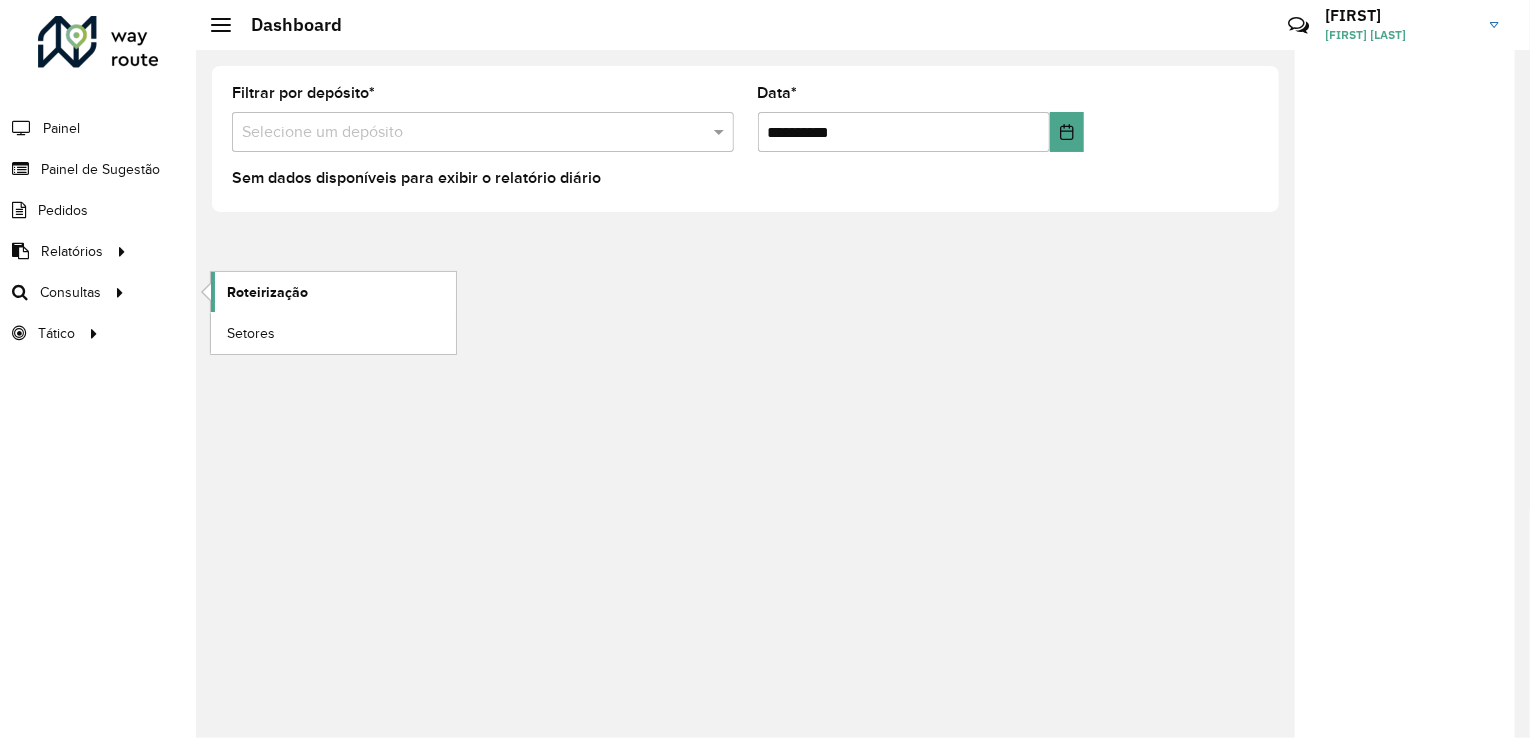 click on "Roteirização" 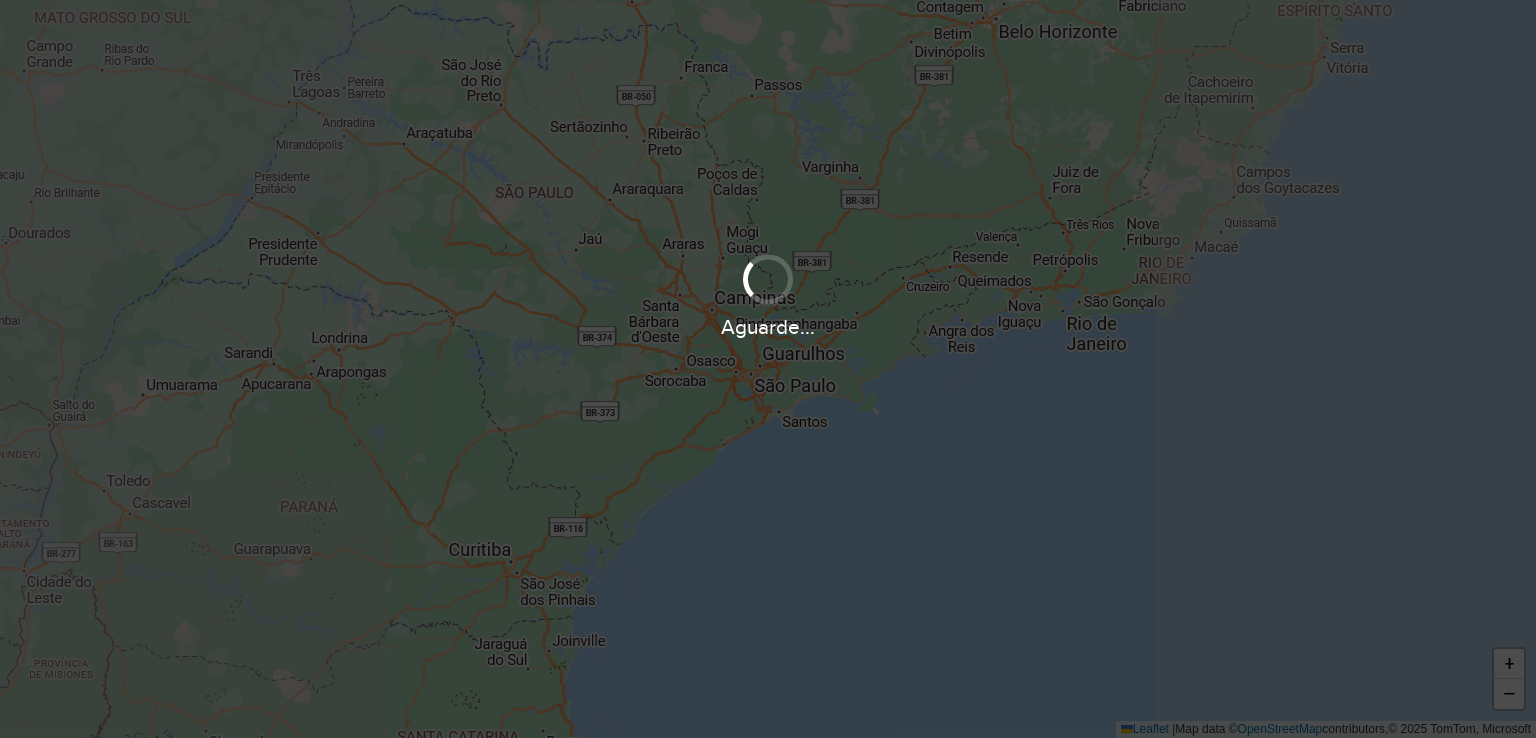 scroll, scrollTop: 0, scrollLeft: 0, axis: both 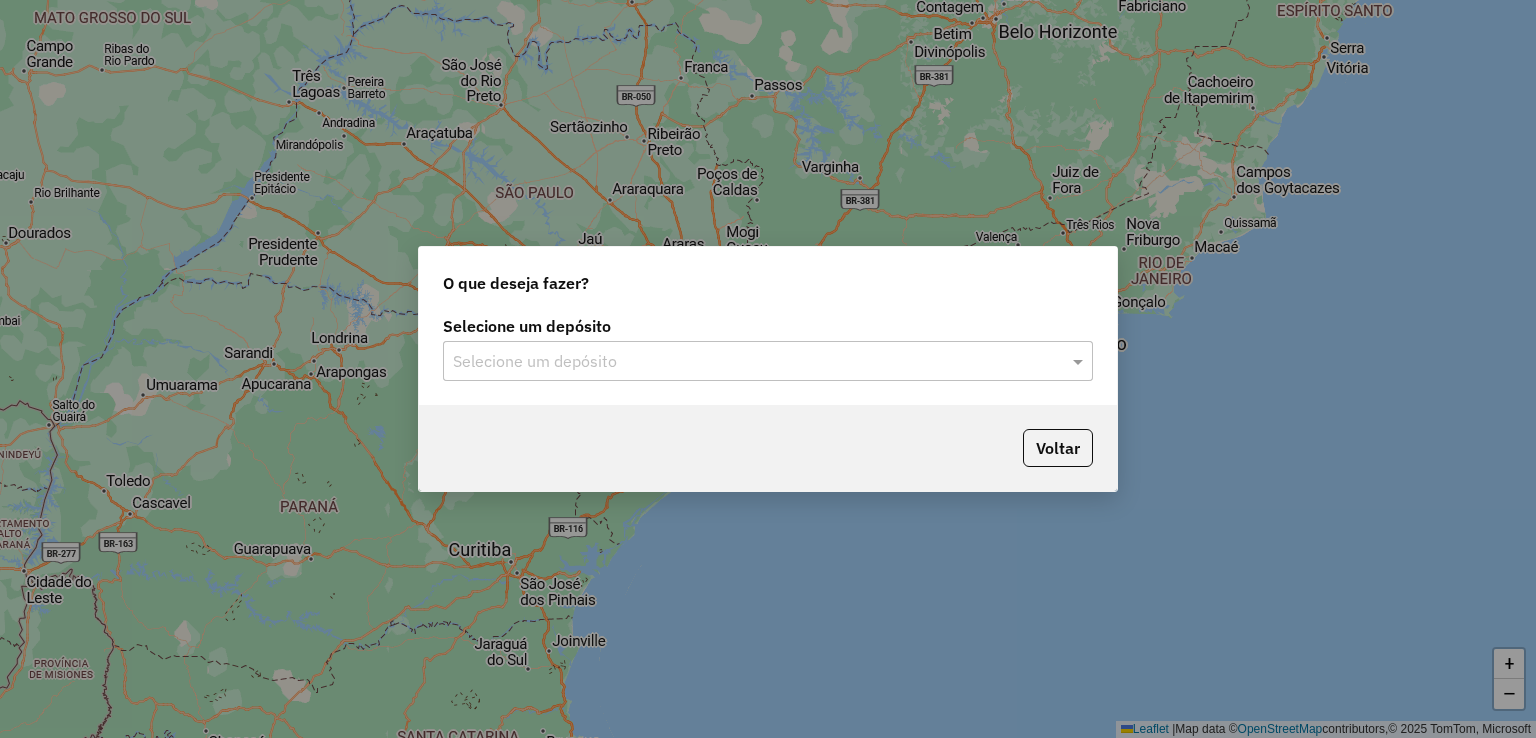 click 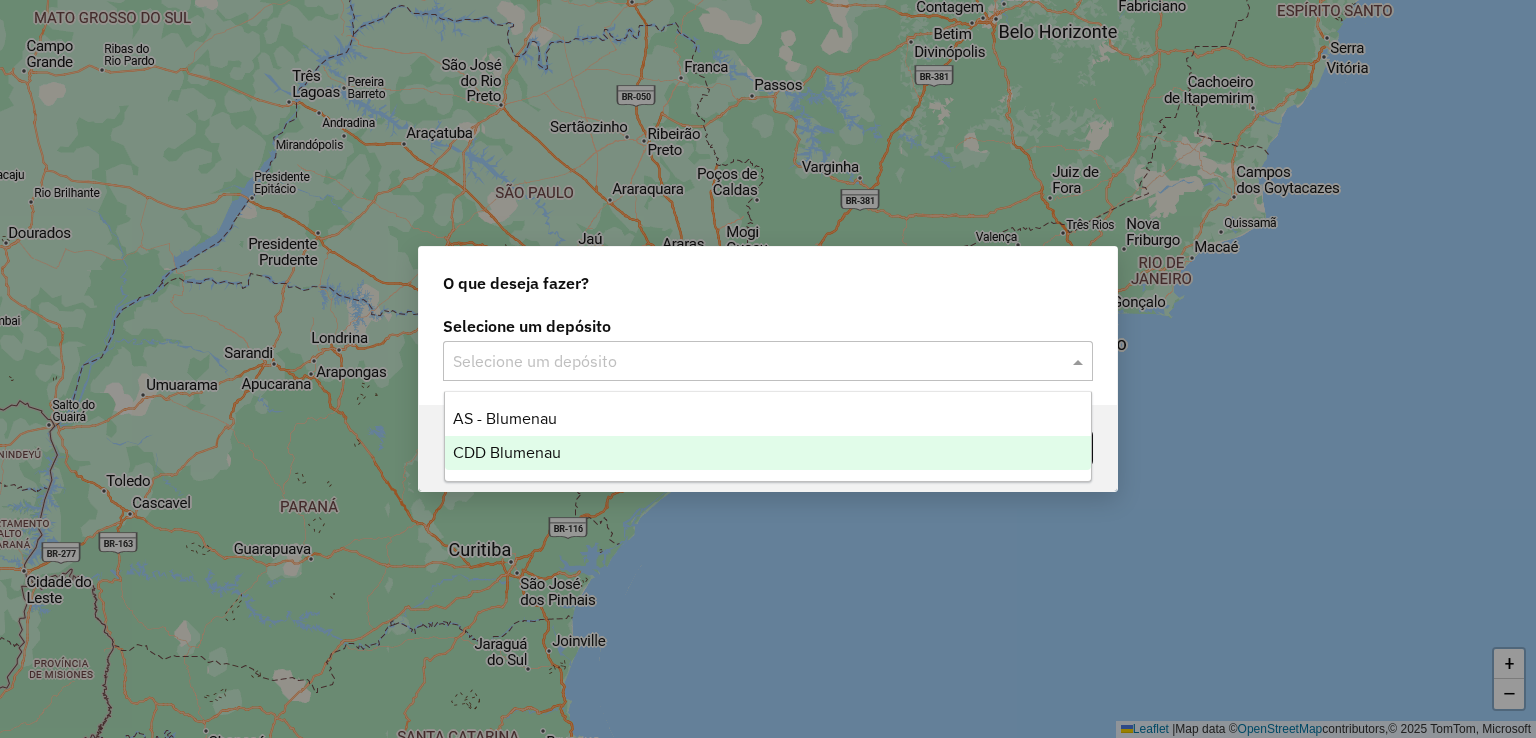 click on "CDD Blumenau" at bounding box center [507, 452] 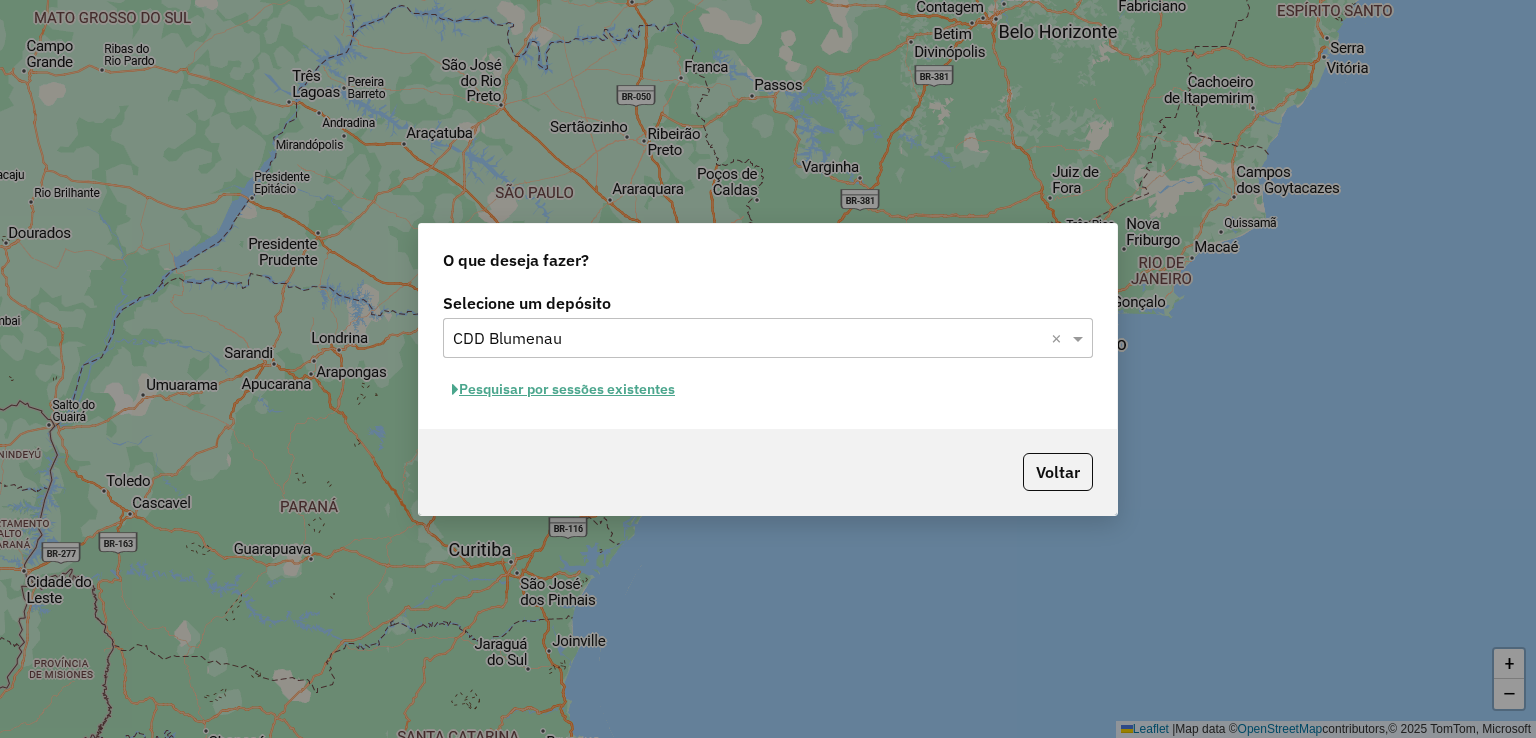 click on "Pesquisar por sessões existentes" 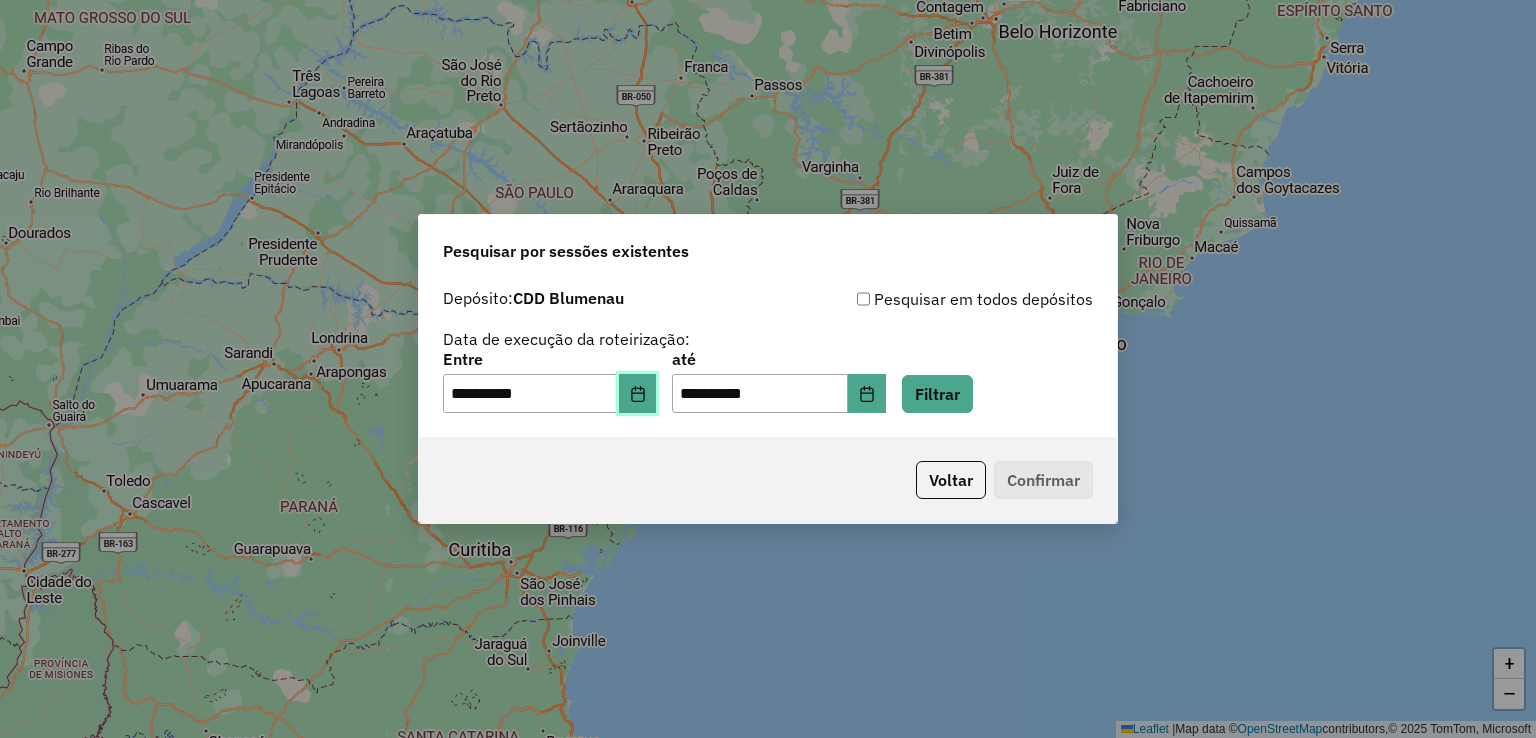 click at bounding box center (638, 394) 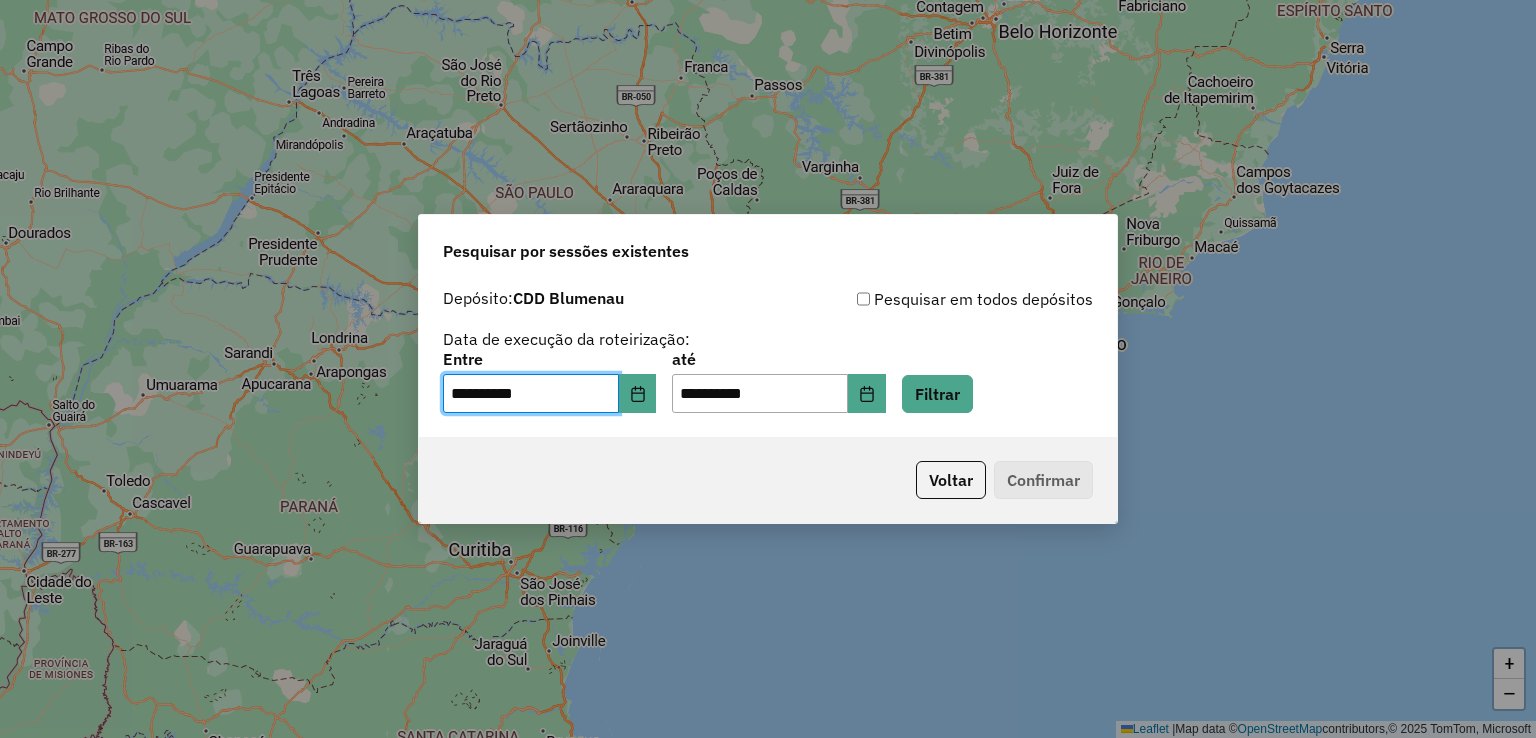 click on "Pesquisar por sessões existentes" 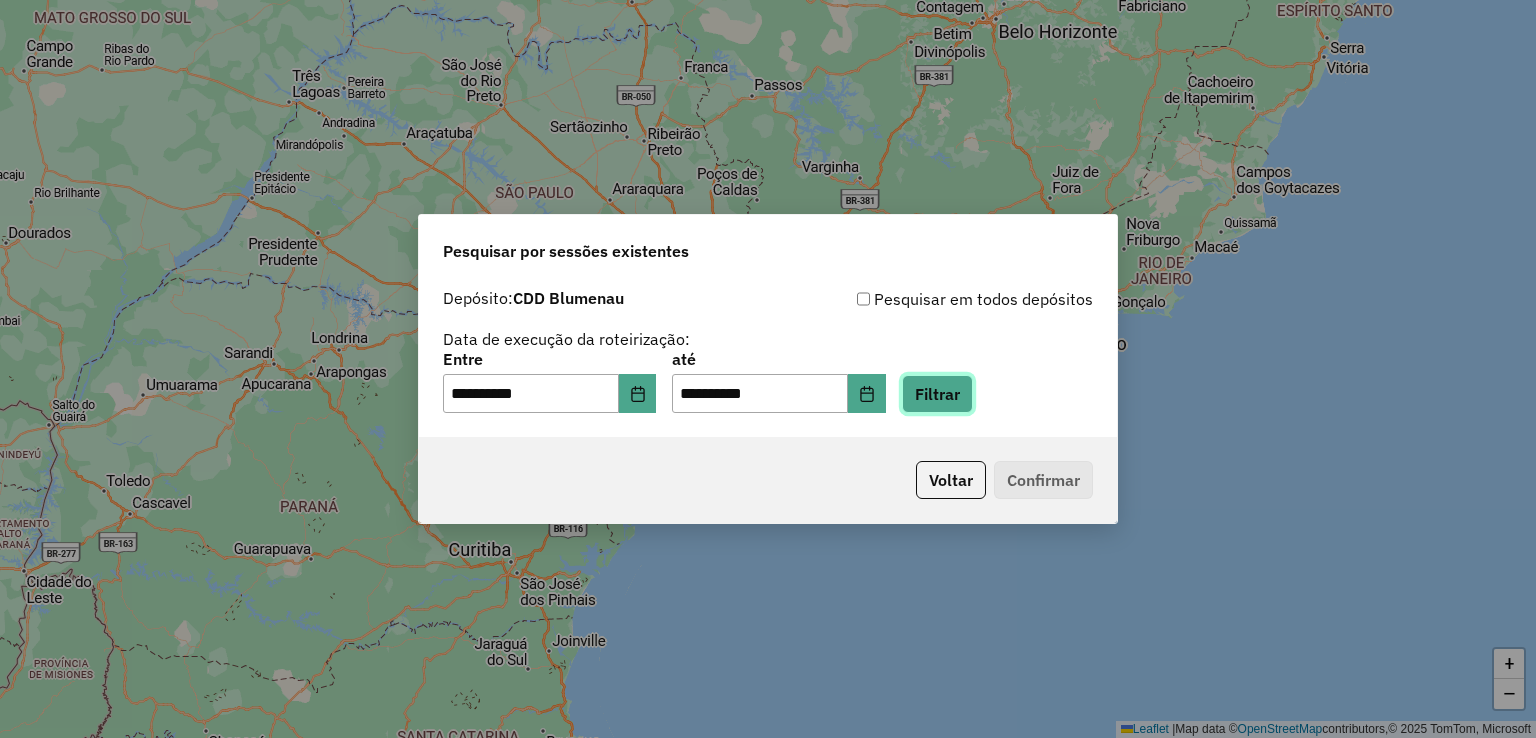 click on "Filtrar" 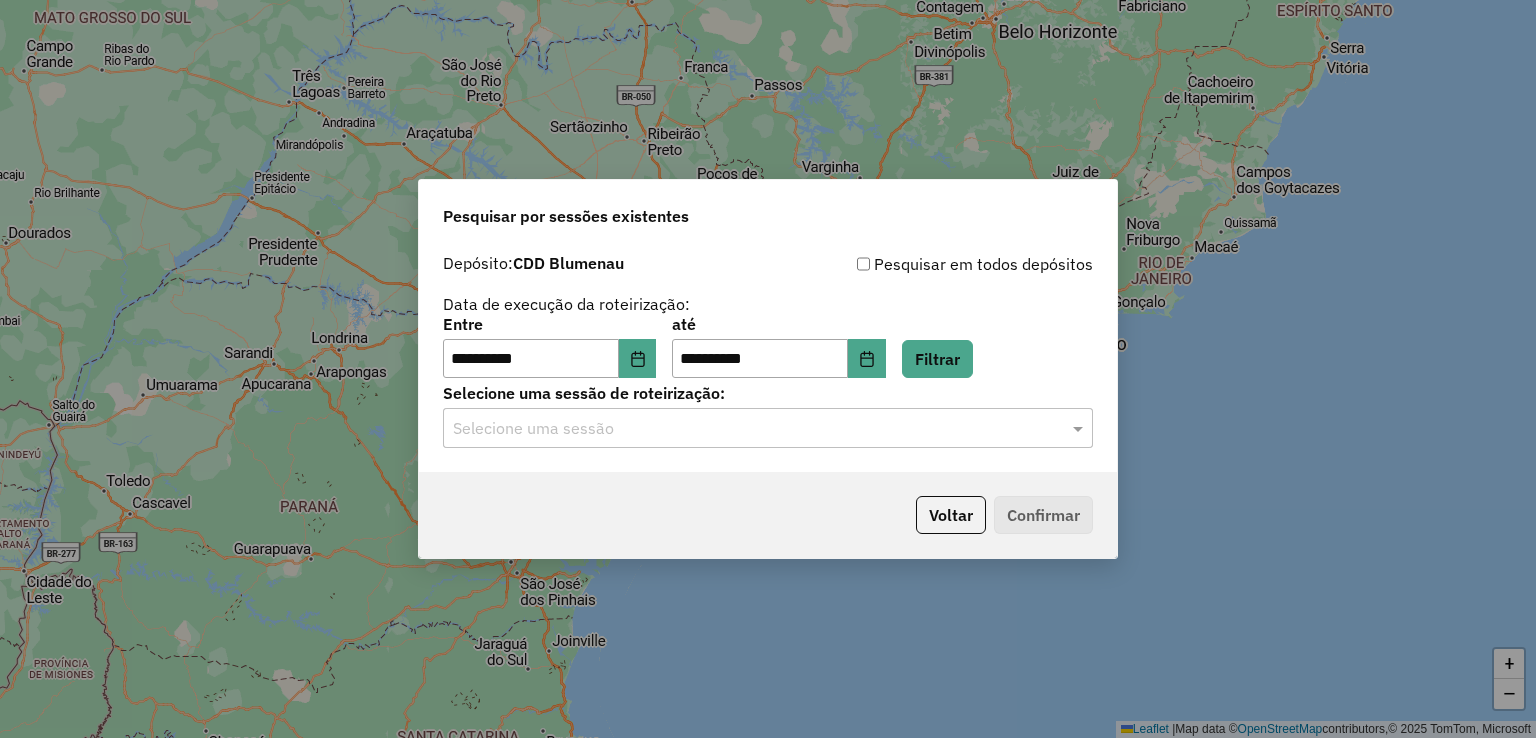 click 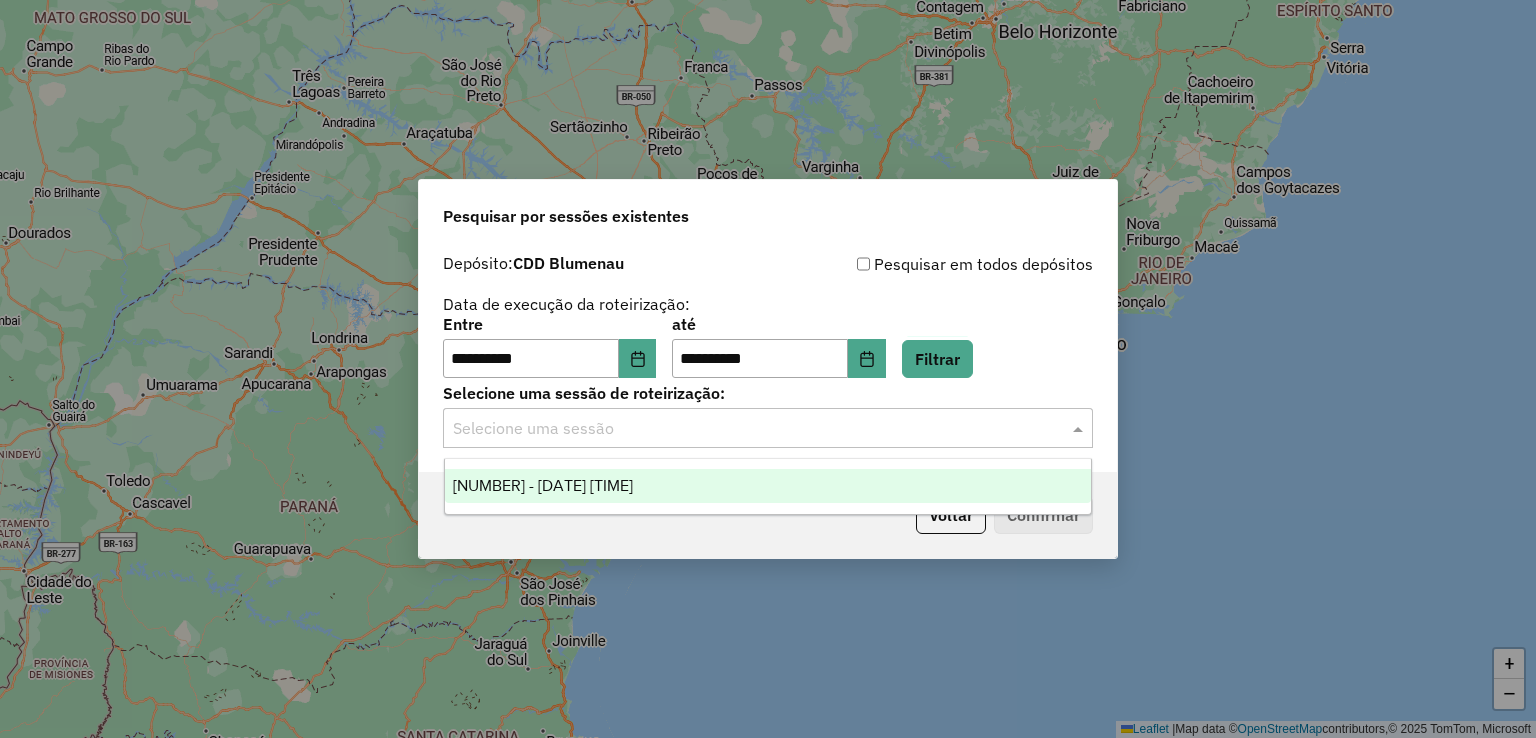 click on "[NUMBER] - [DATE] [TIME]" at bounding box center (543, 485) 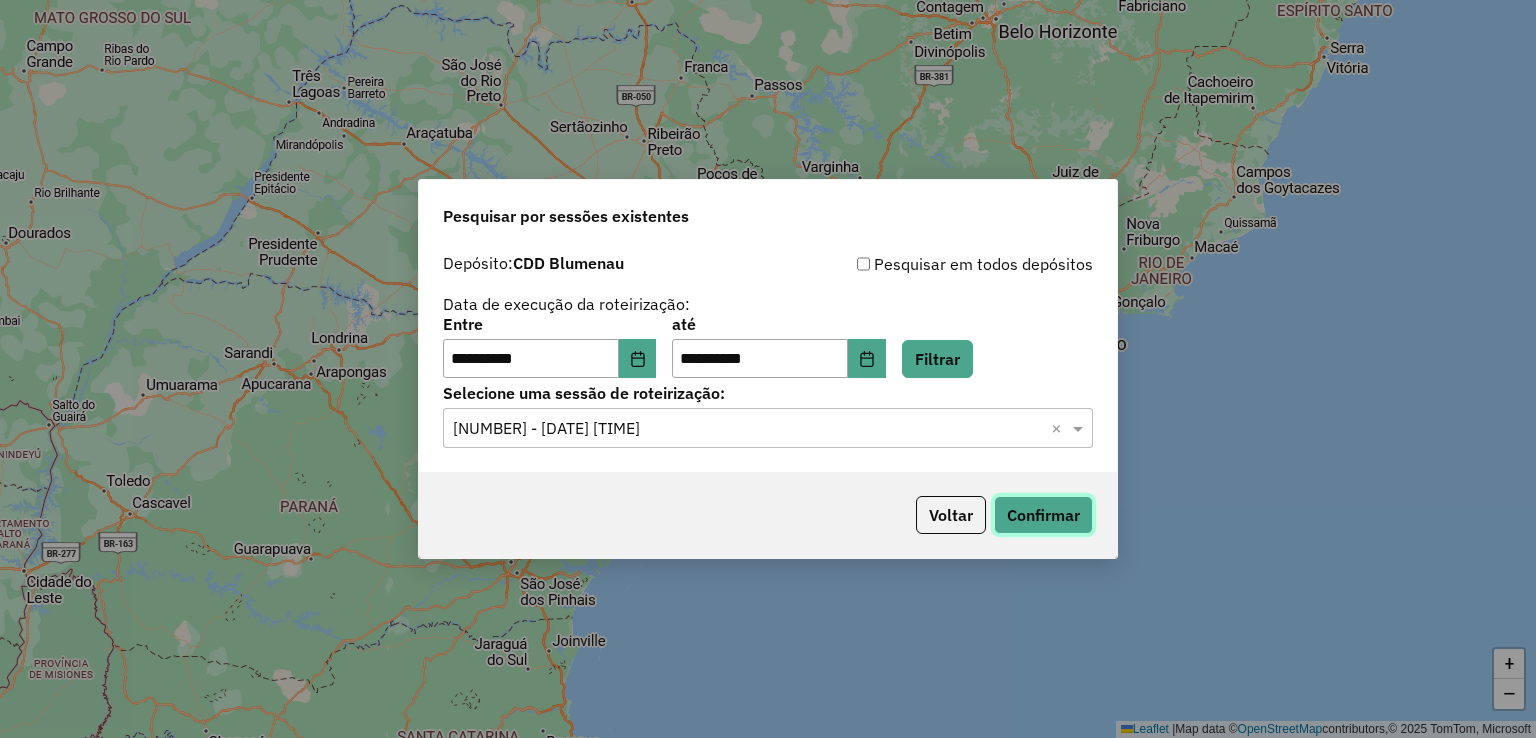 click on "Confirmar" 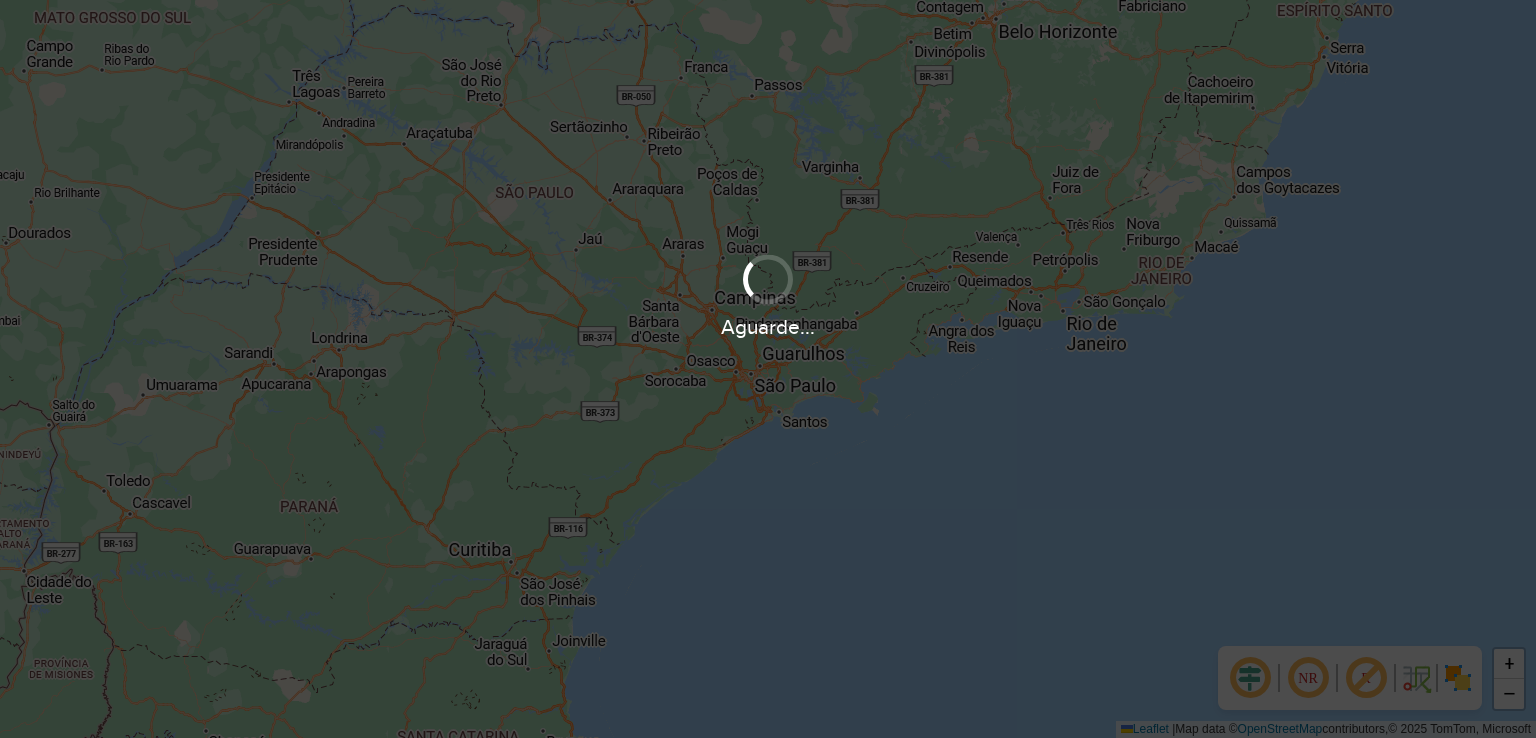scroll, scrollTop: 0, scrollLeft: 0, axis: both 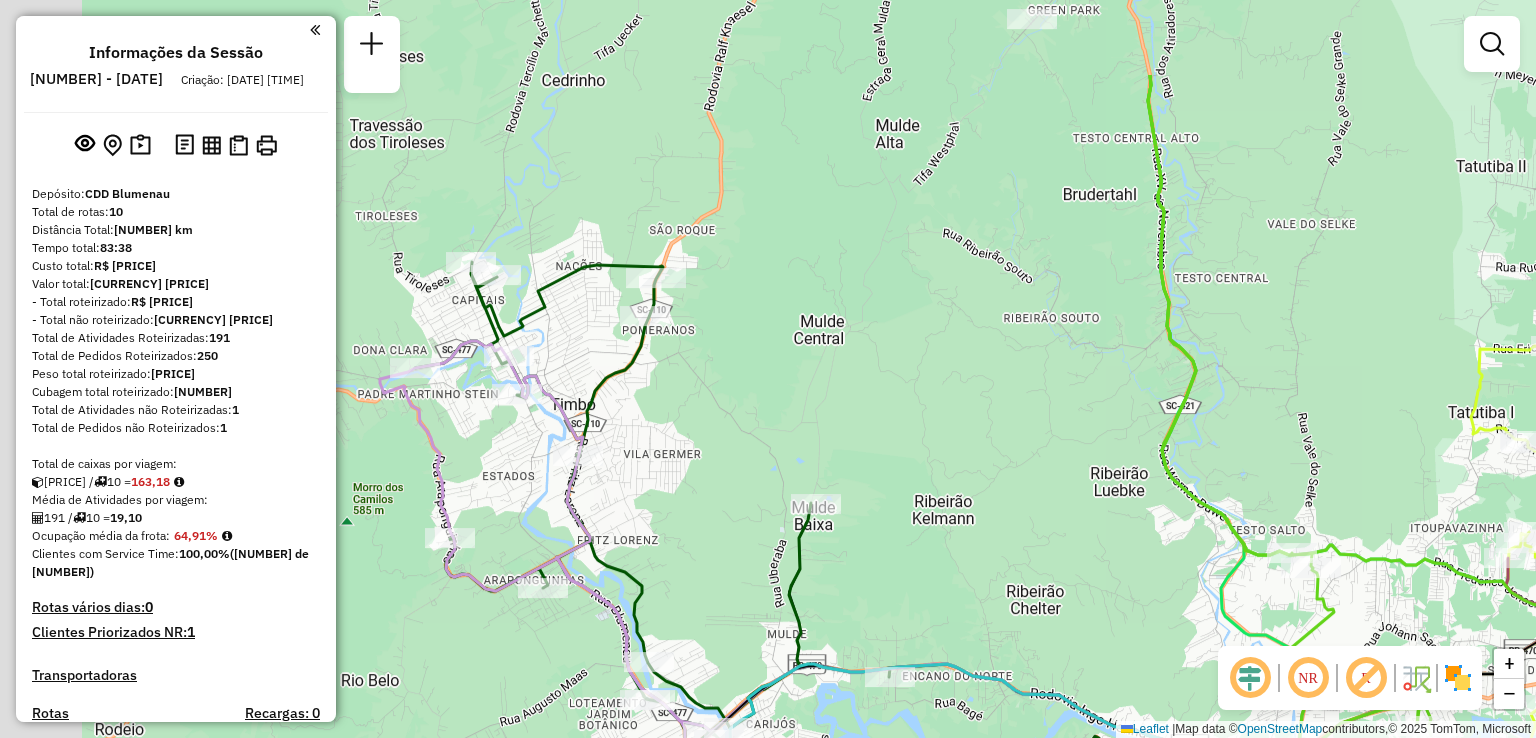 drag, startPoint x: 710, startPoint y: 323, endPoint x: 1122, endPoint y: 404, distance: 419.8869 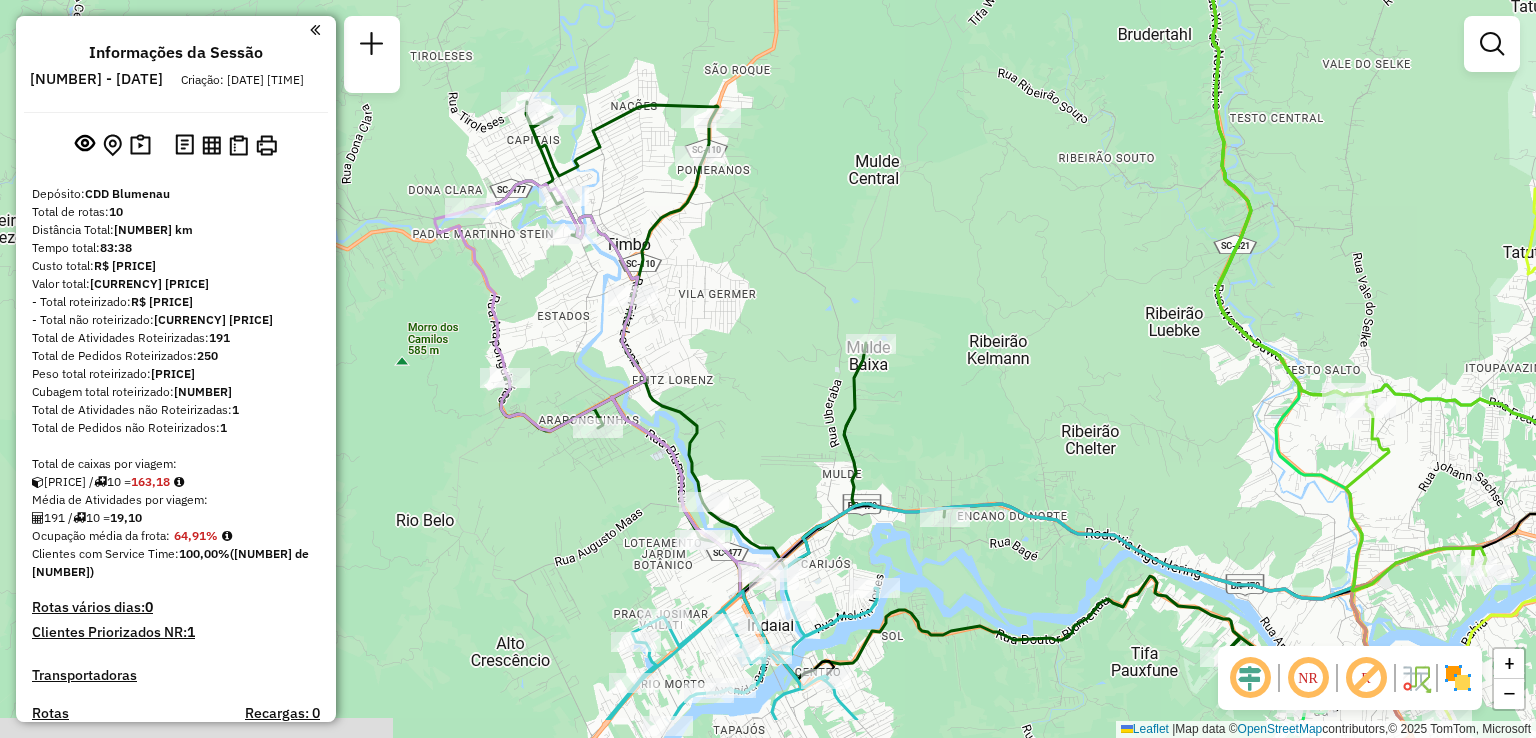 drag, startPoint x: 1062, startPoint y: 357, endPoint x: 1066, endPoint y: 333, distance: 24.33105 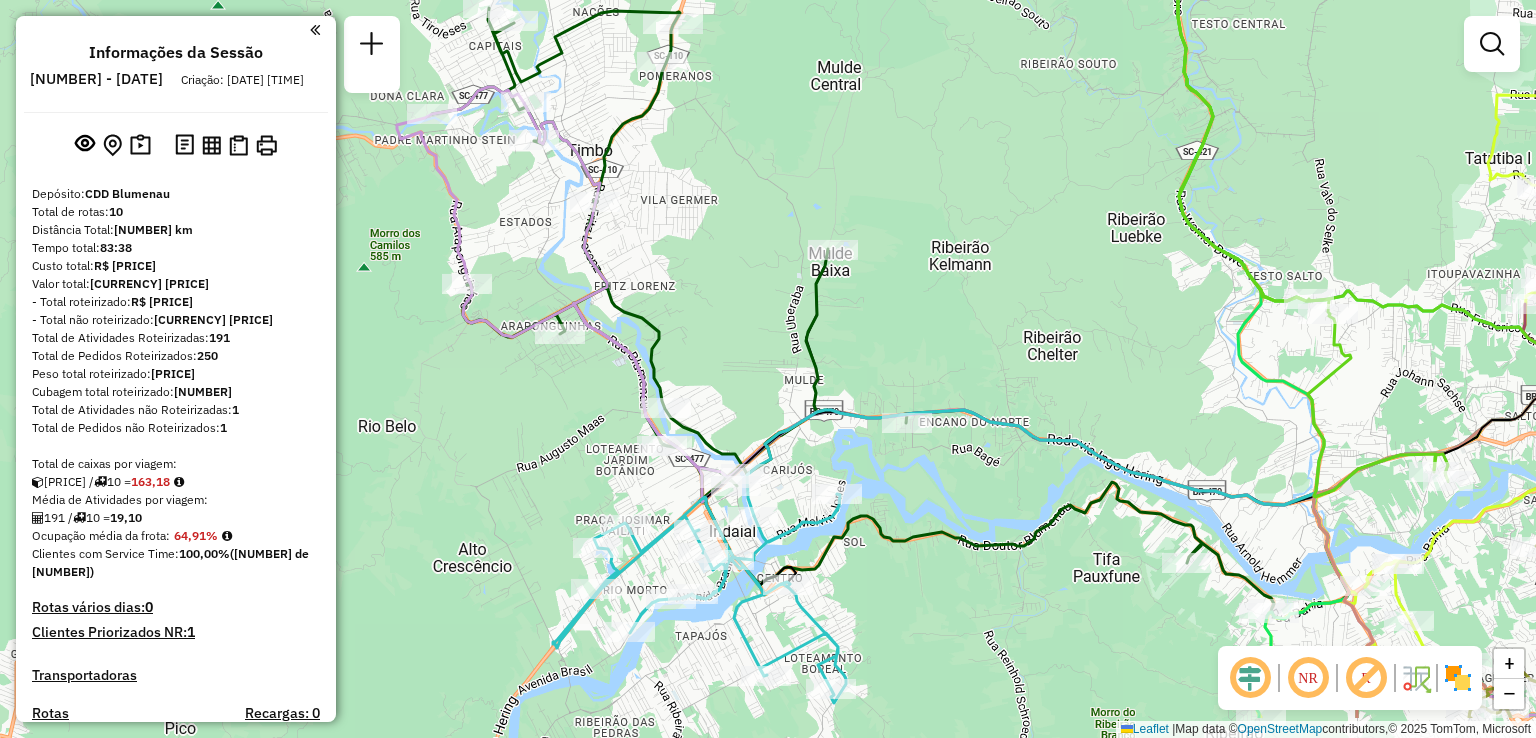 drag, startPoint x: 723, startPoint y: 381, endPoint x: 694, endPoint y: 279, distance: 106.04244 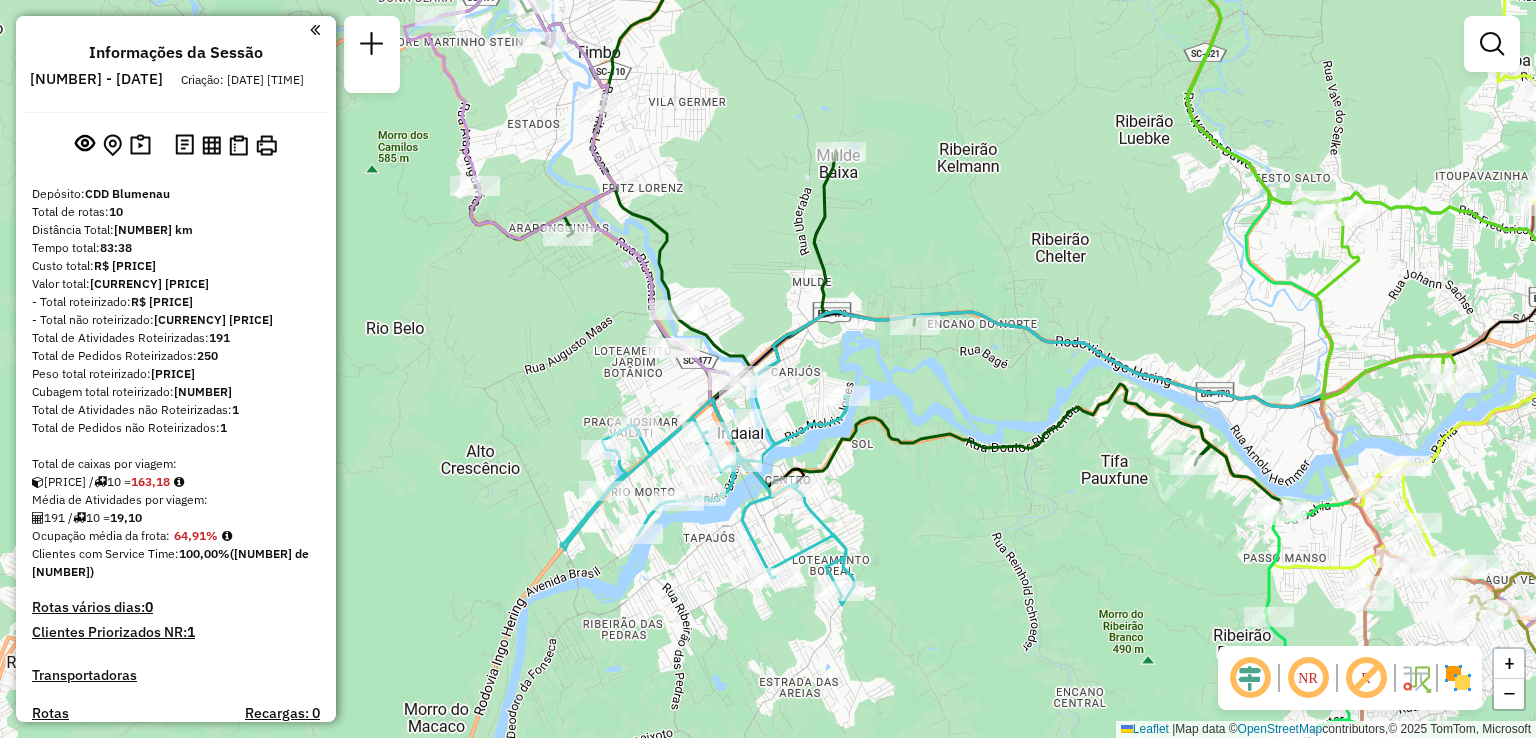 drag, startPoint x: 880, startPoint y: 585, endPoint x: 874, endPoint y: 495, distance: 90.199776 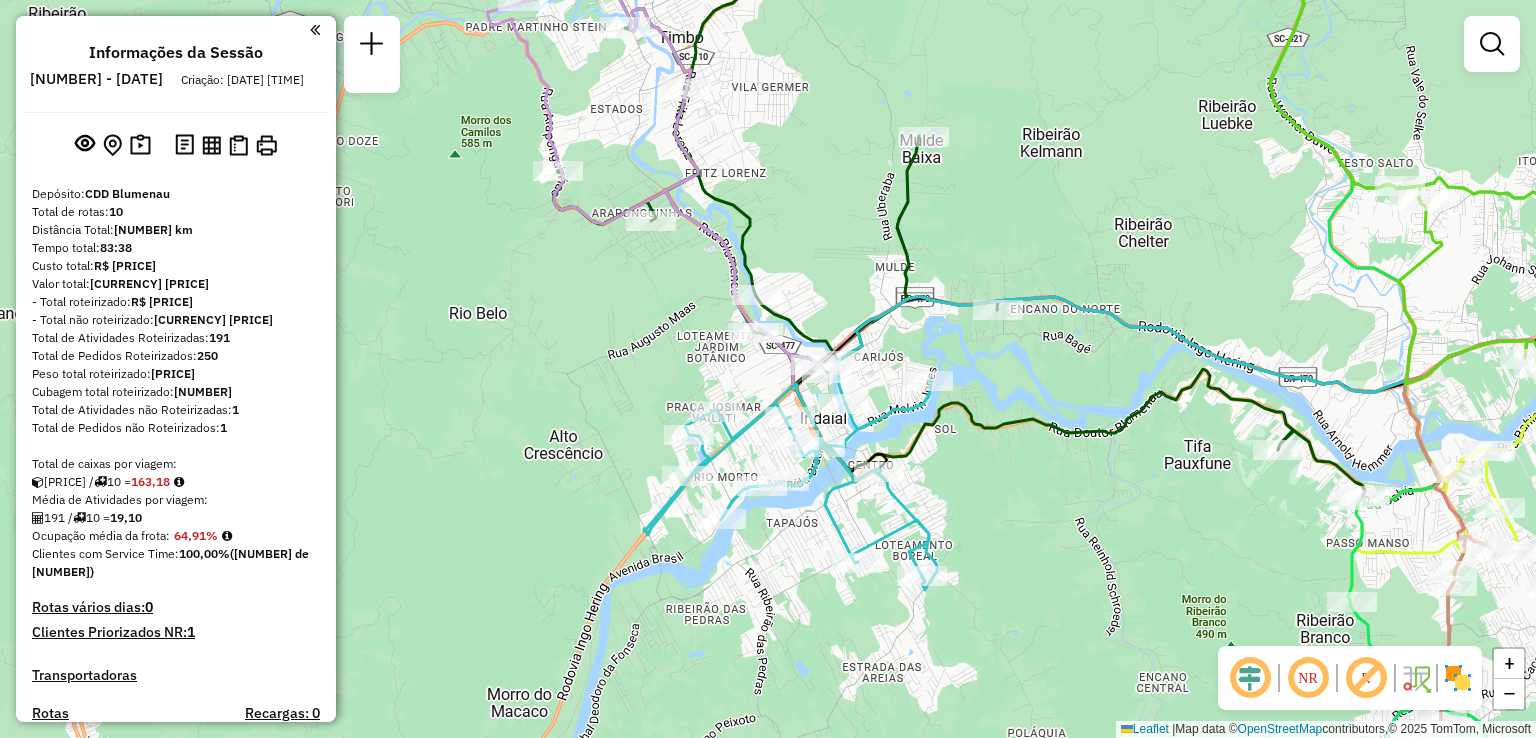 drag, startPoint x: 871, startPoint y: 469, endPoint x: 924, endPoint y: 468, distance: 53.009434 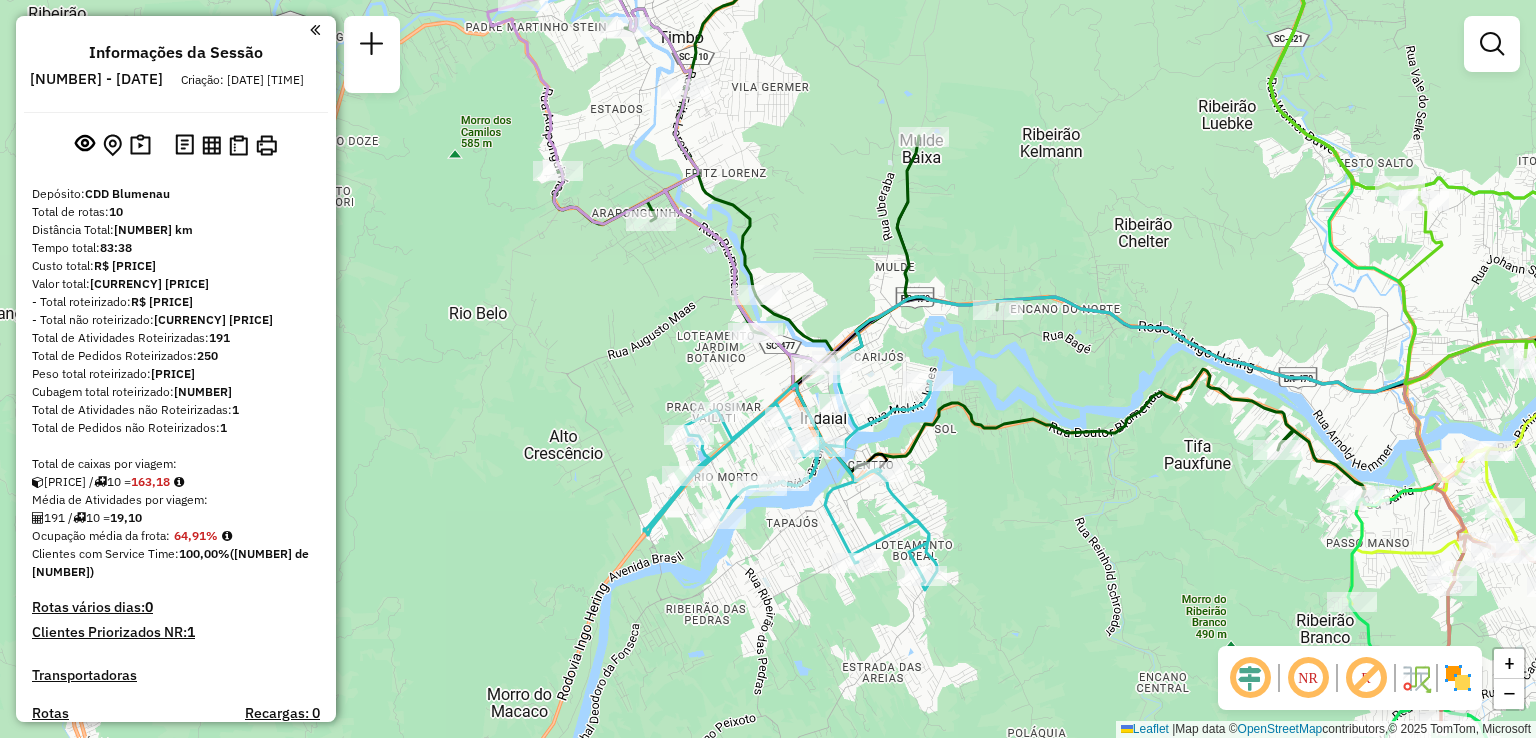 drag, startPoint x: 991, startPoint y: 468, endPoint x: 1059, endPoint y: 429, distance: 78.39005 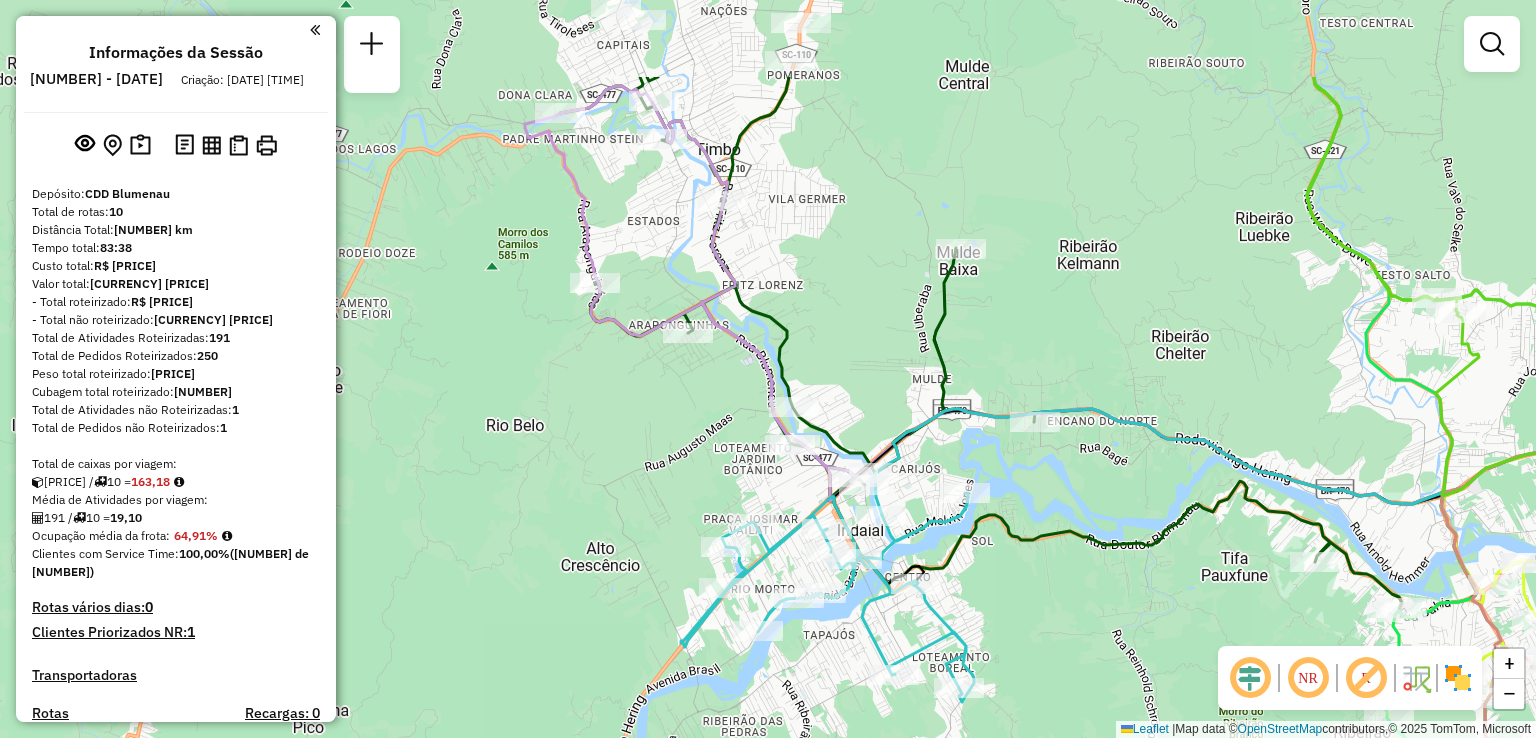 drag, startPoint x: 1040, startPoint y: 457, endPoint x: 987, endPoint y: 620, distance: 171.40012 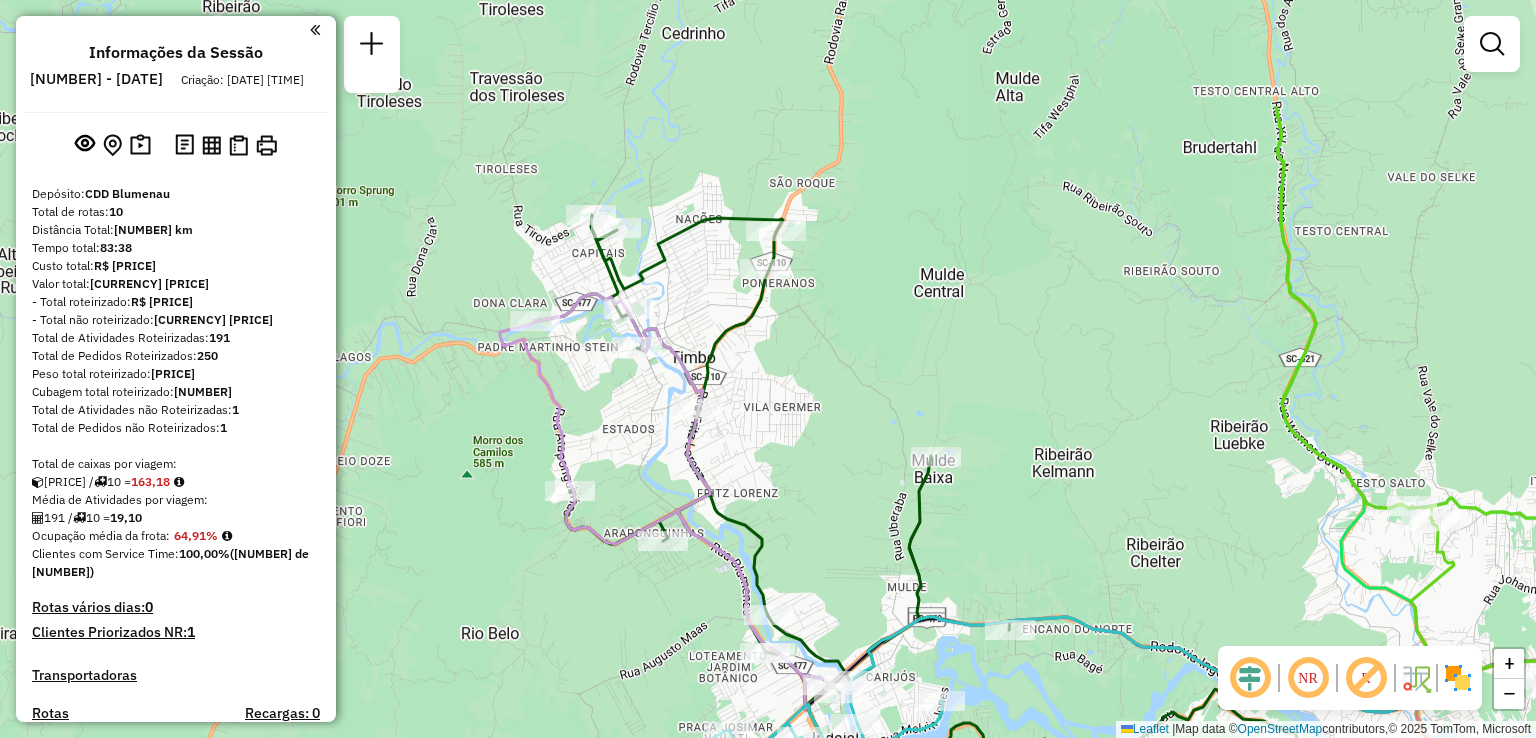 drag, startPoint x: 1017, startPoint y: 469, endPoint x: 1018, endPoint y: 649, distance: 180.00278 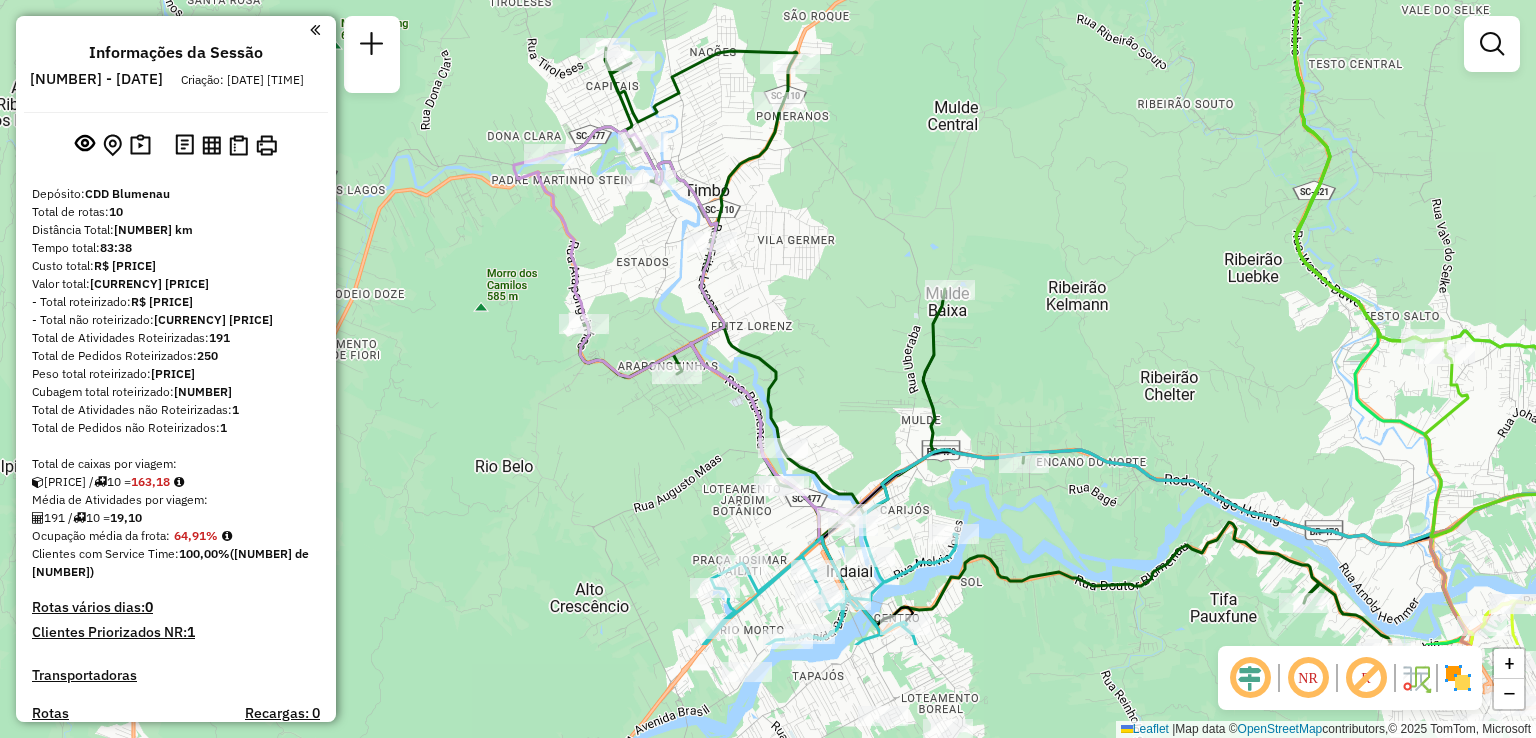 drag, startPoint x: 1038, startPoint y: 633, endPoint x: 1055, endPoint y: 454, distance: 179.80545 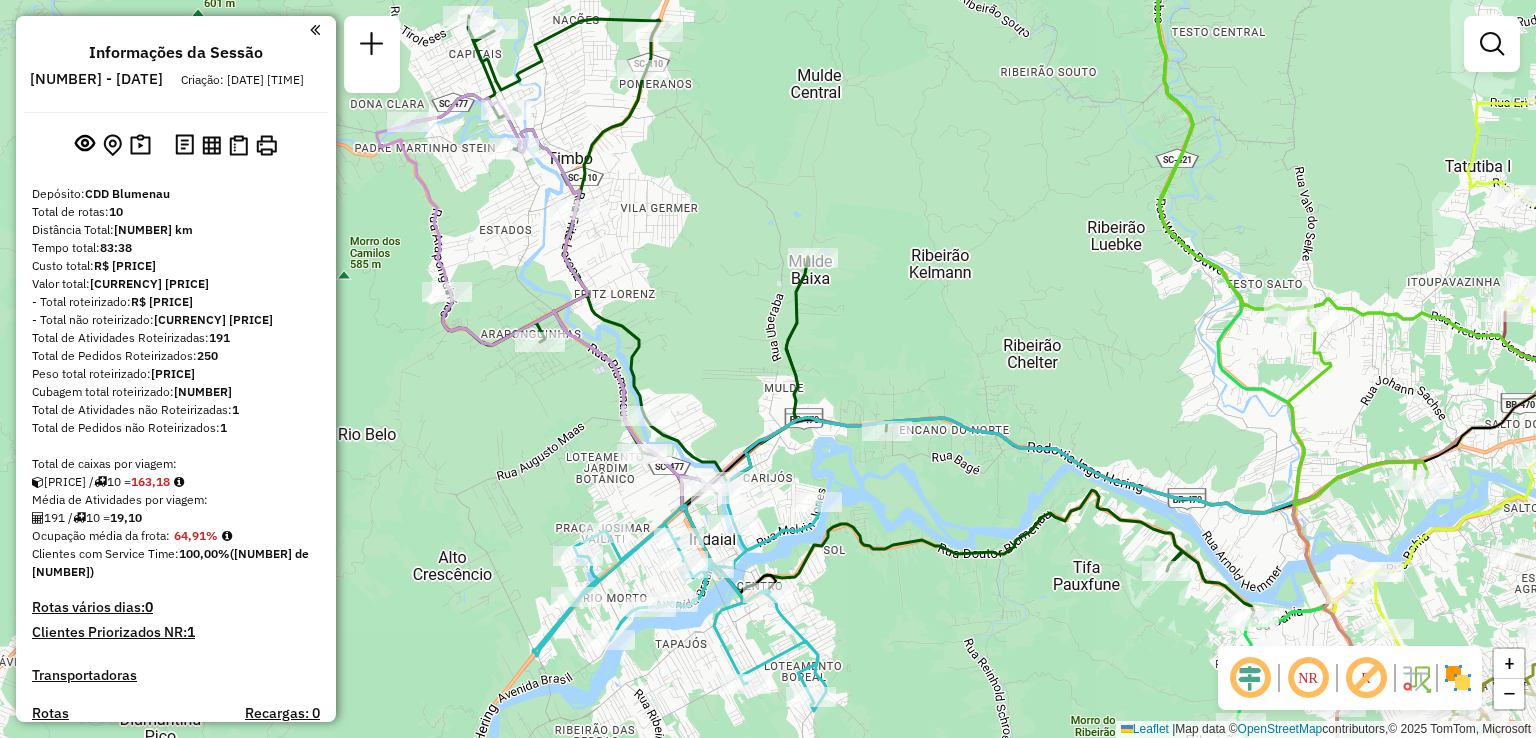 drag, startPoint x: 1110, startPoint y: 533, endPoint x: 946, endPoint y: 496, distance: 168.12198 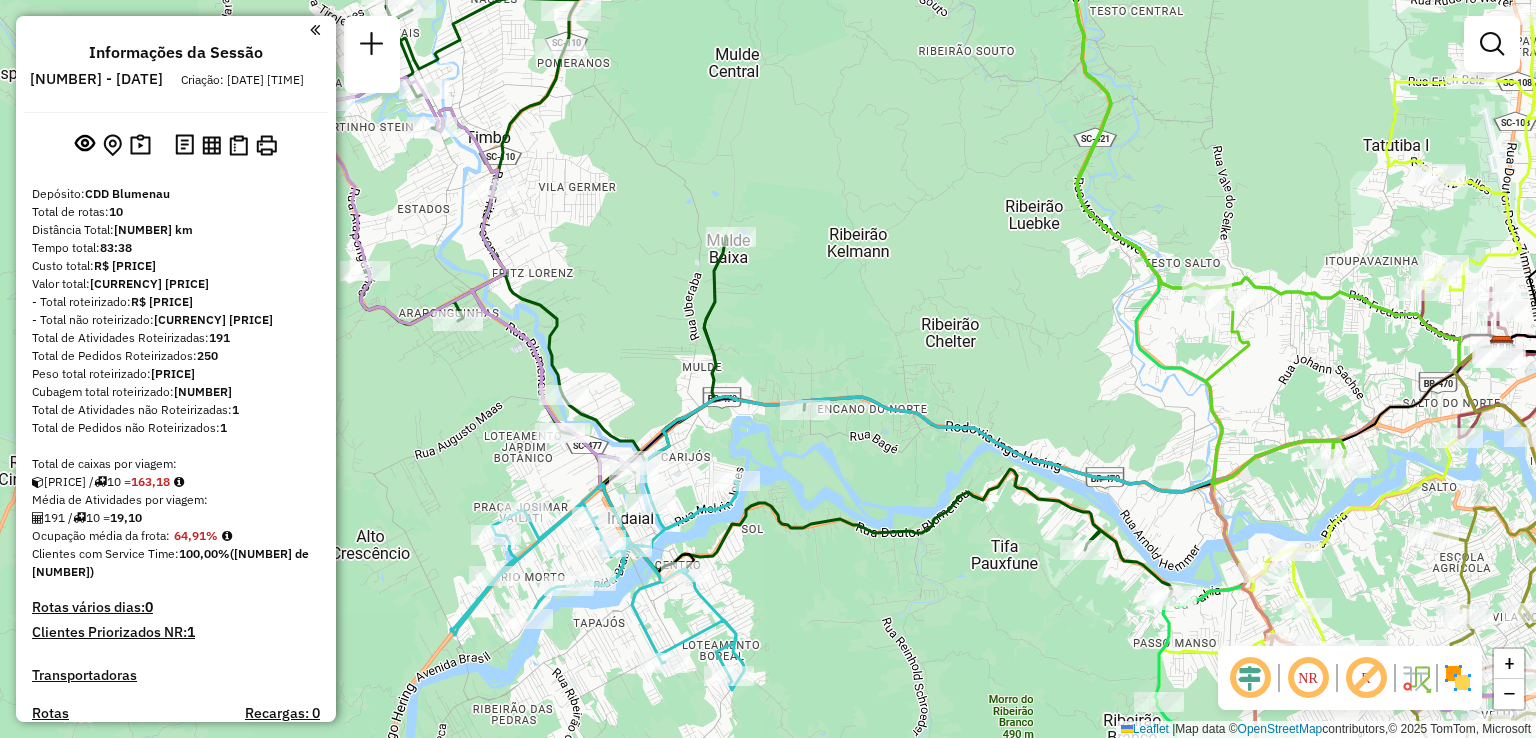 drag, startPoint x: 917, startPoint y: 587, endPoint x: 734, endPoint y: 566, distance: 184.20097 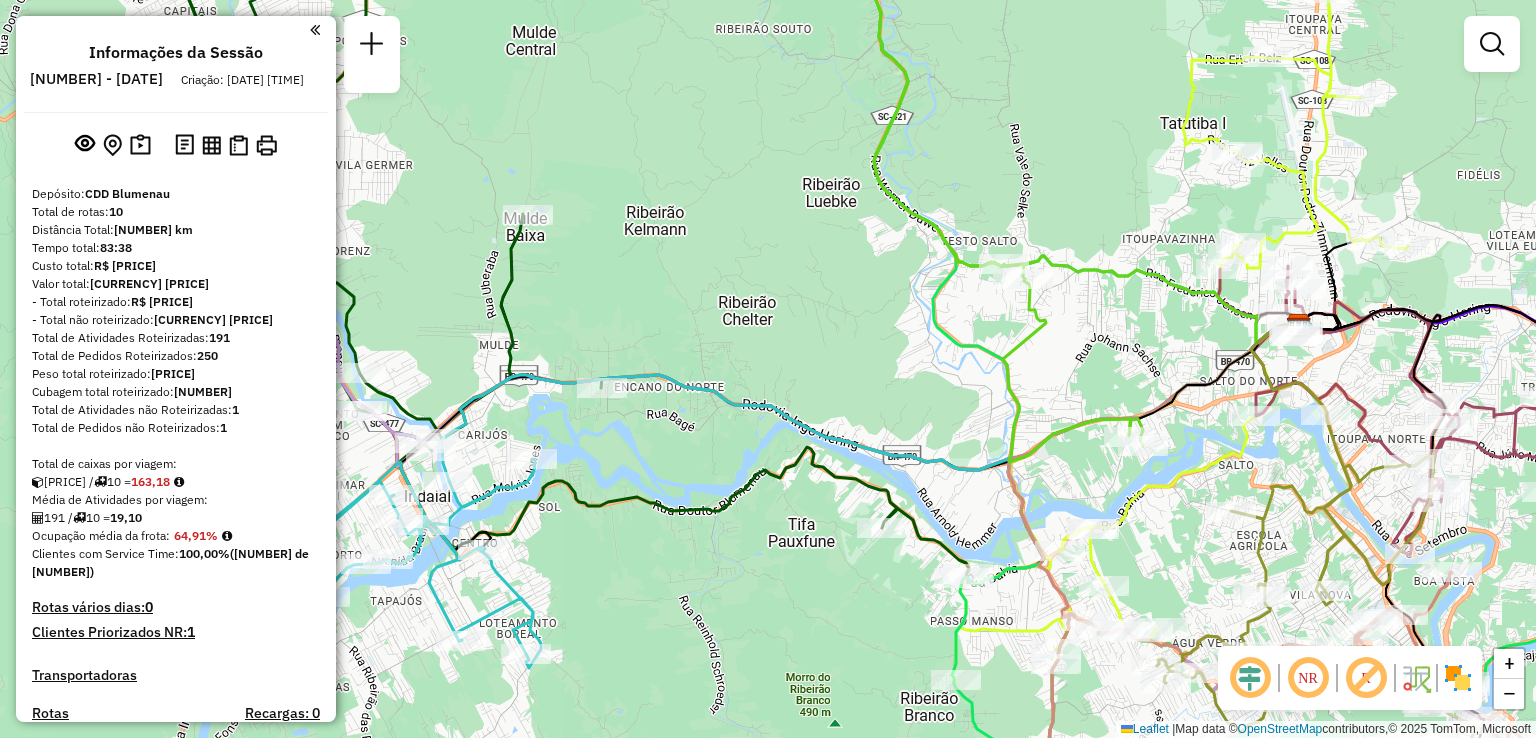 drag, startPoint x: 843, startPoint y: 565, endPoint x: 631, endPoint y: 515, distance: 217.81644 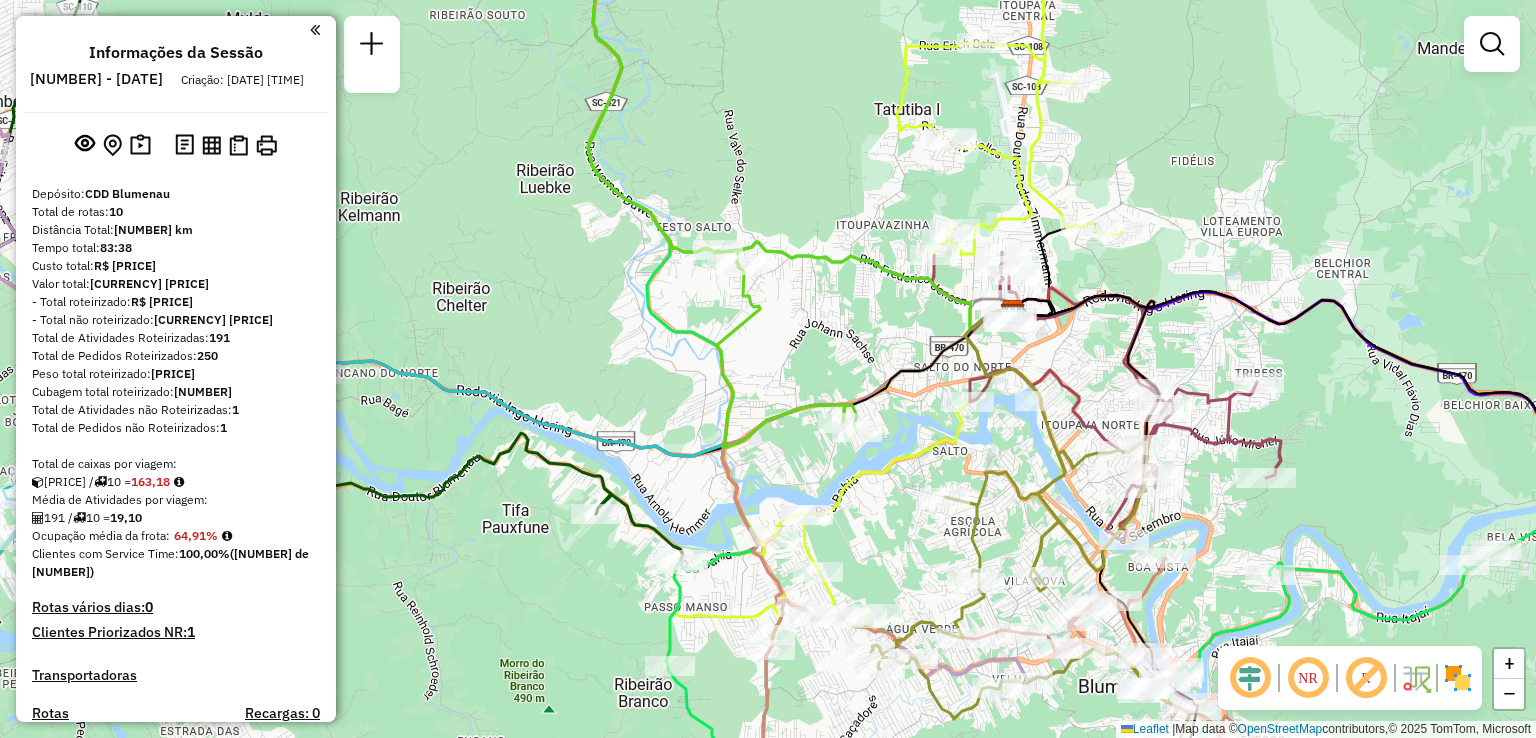drag, startPoint x: 941, startPoint y: 433, endPoint x: 867, endPoint y: 481, distance: 88.20431 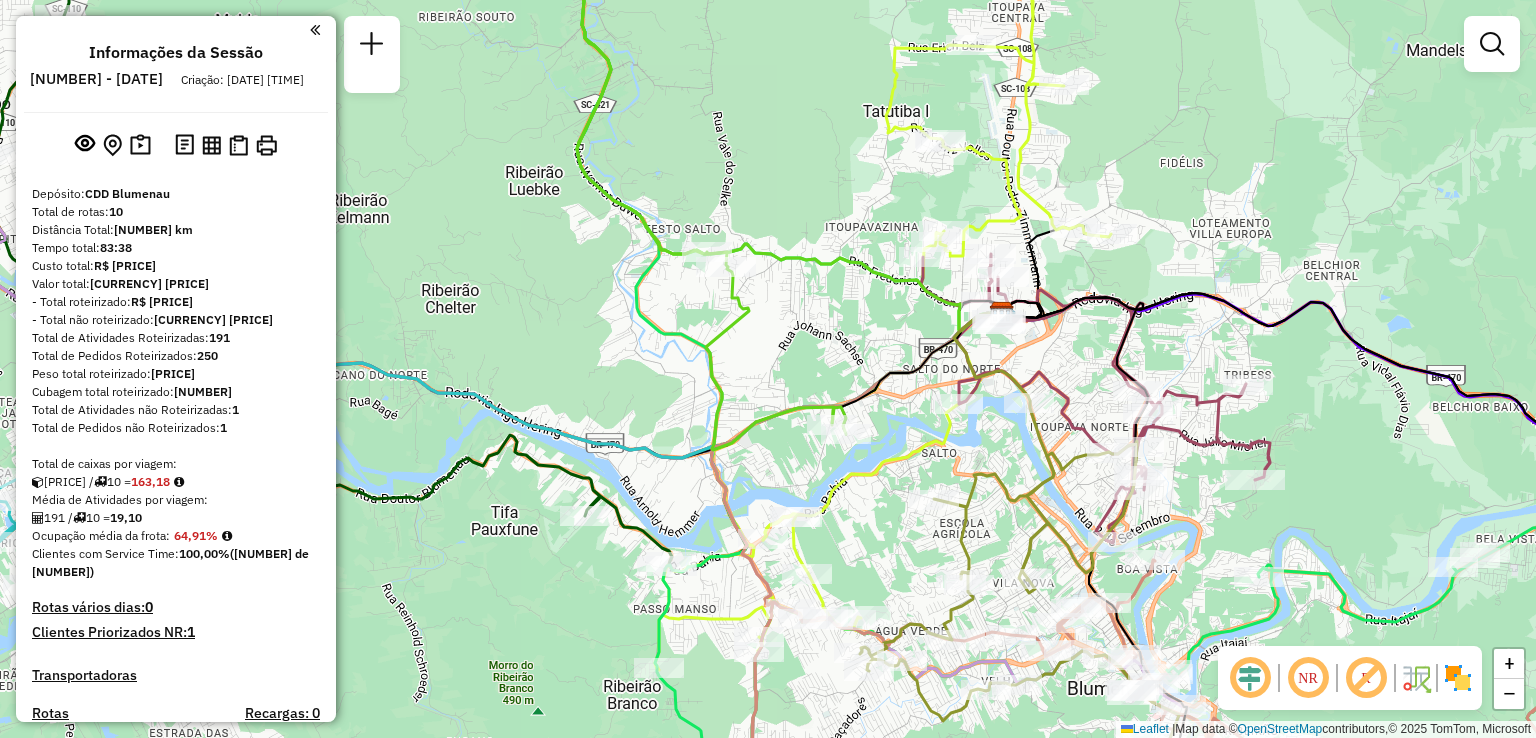 drag, startPoint x: 871, startPoint y: 499, endPoint x: 888, endPoint y: 402, distance: 98.478424 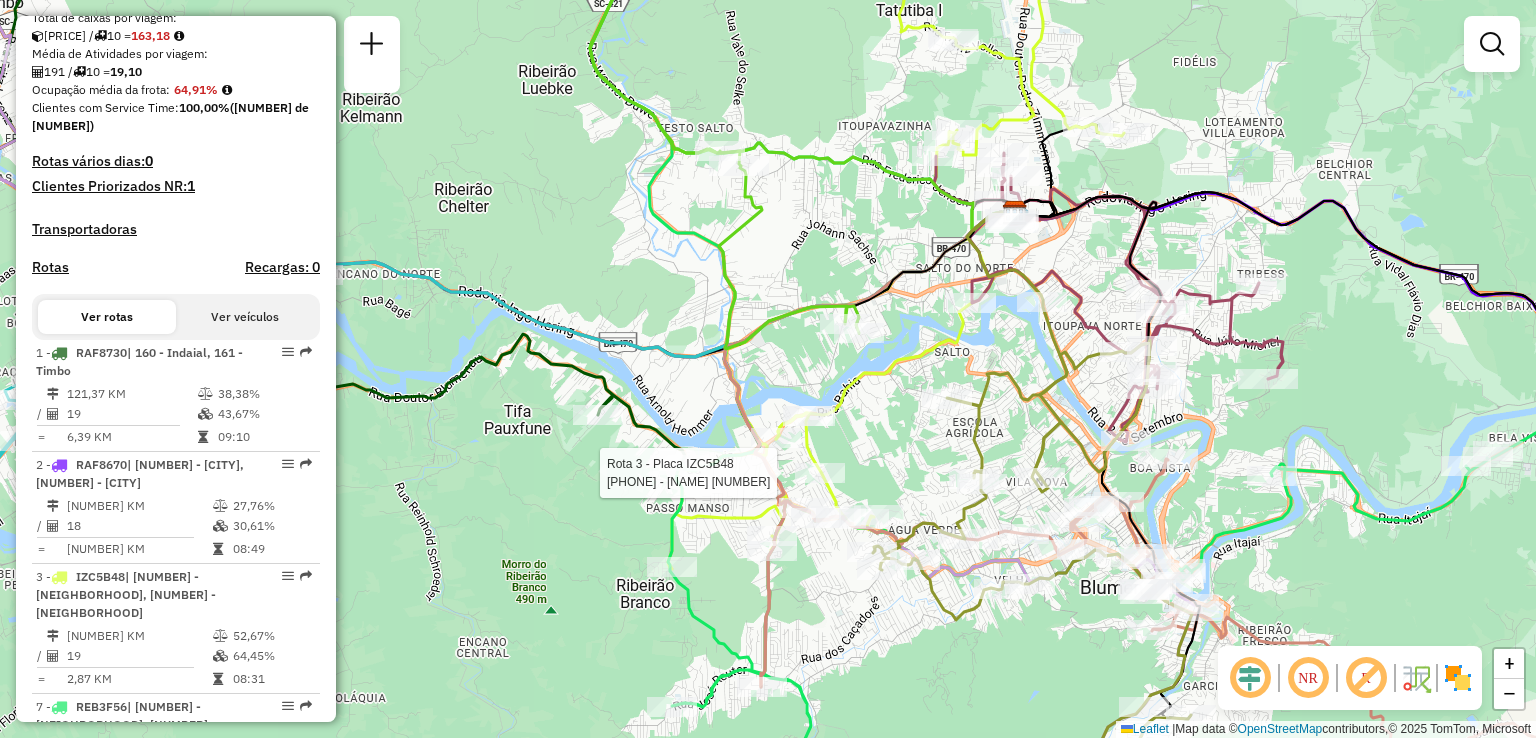 select on "**********" 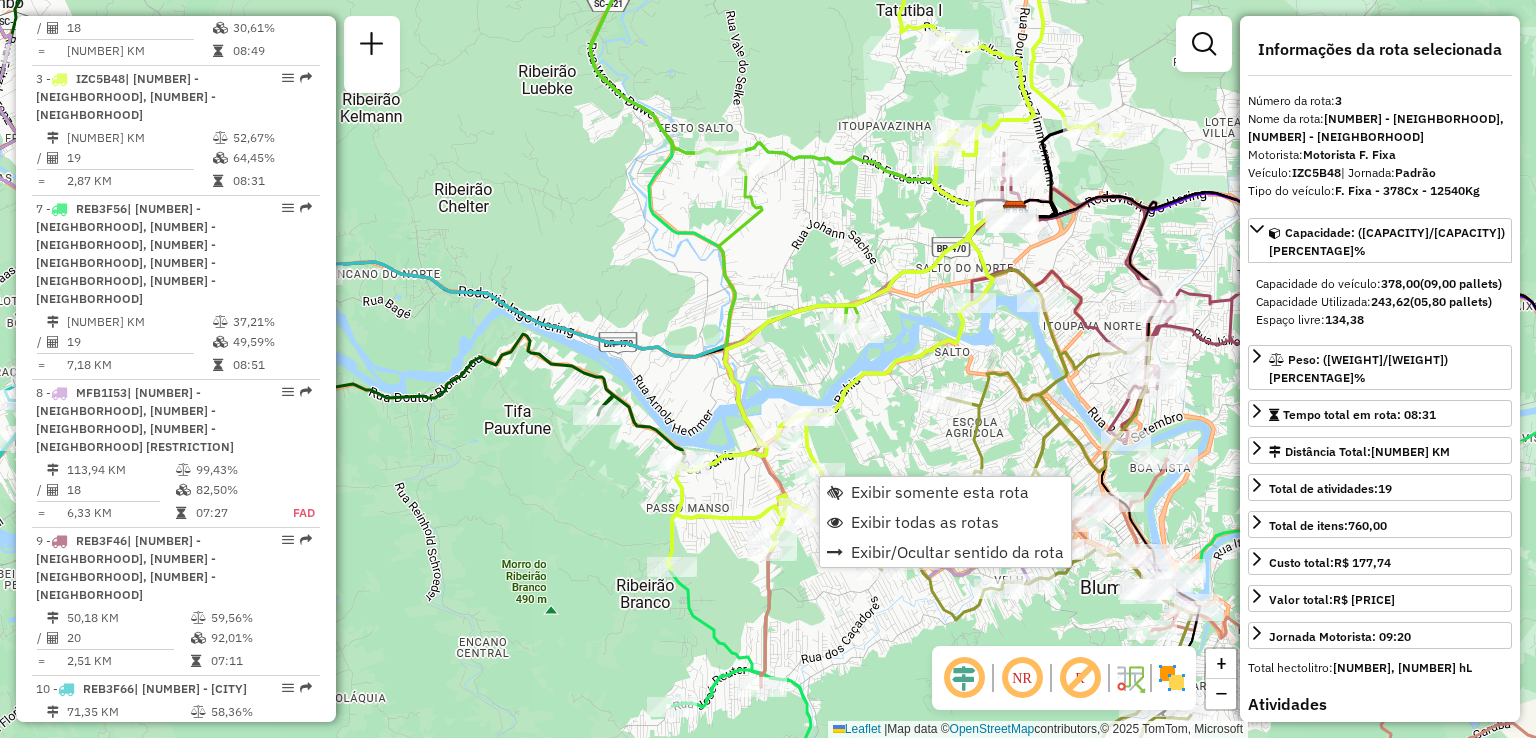 scroll, scrollTop: 994, scrollLeft: 0, axis: vertical 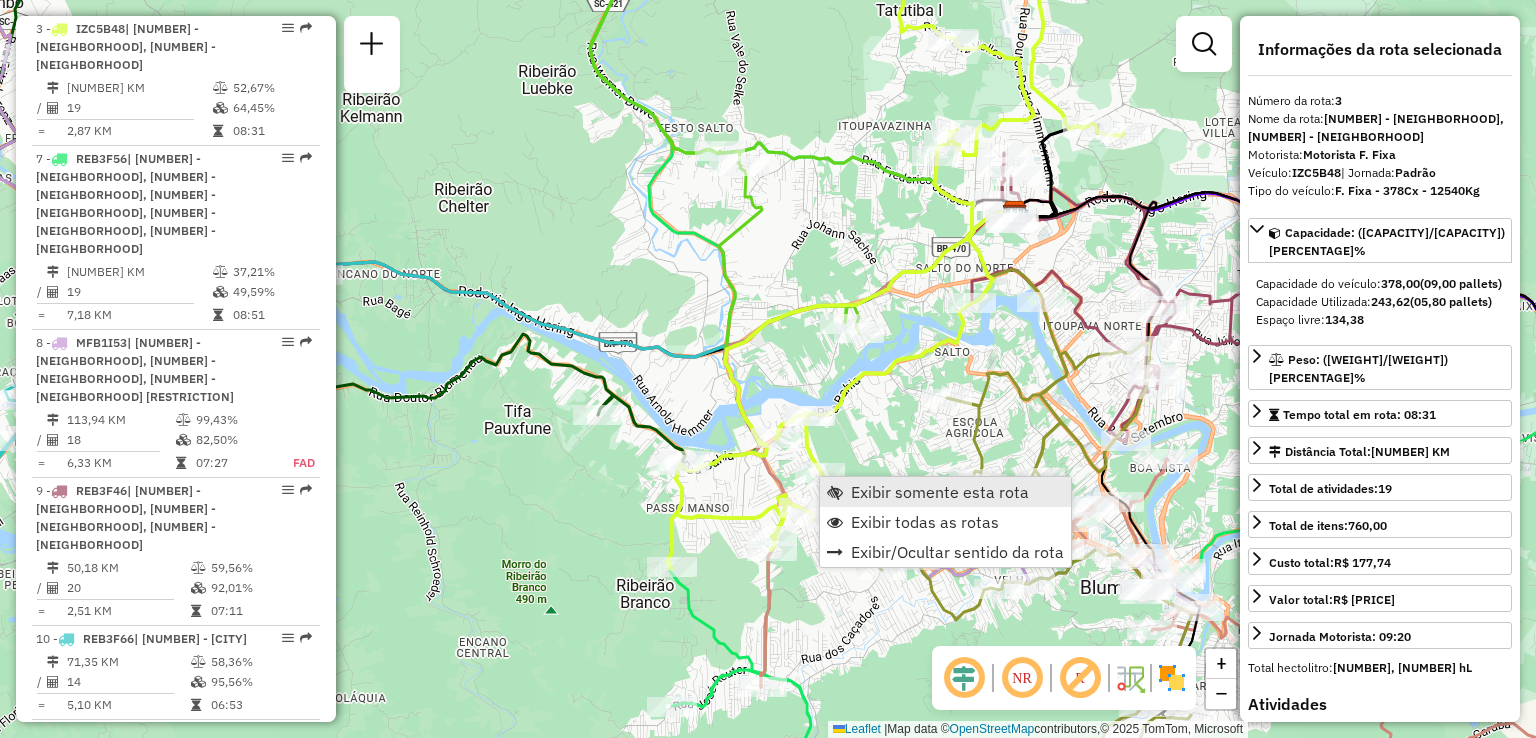 click on "Exibir somente esta rota" at bounding box center (945, 492) 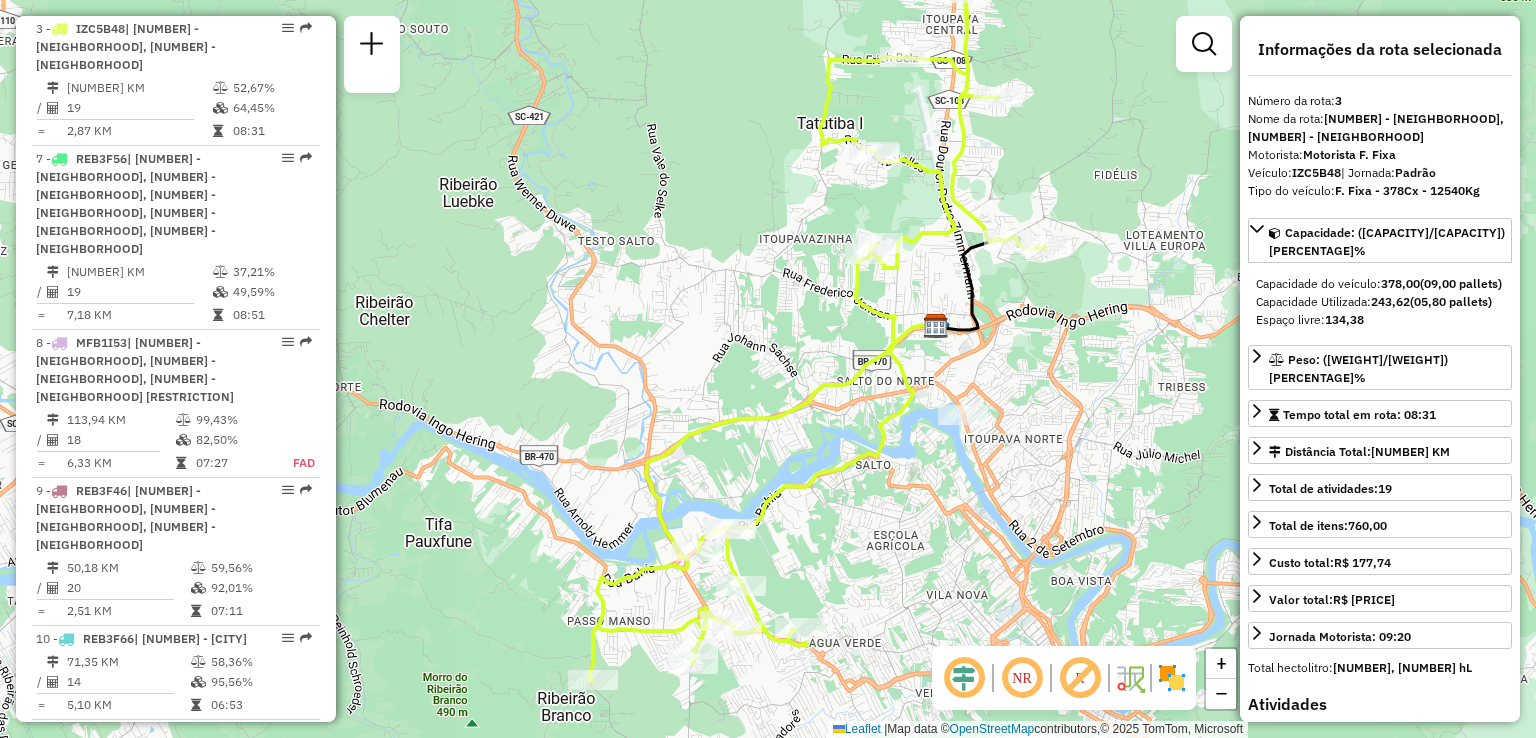 drag, startPoint x: 849, startPoint y: 514, endPoint x: 898, endPoint y: 465, distance: 69.29646 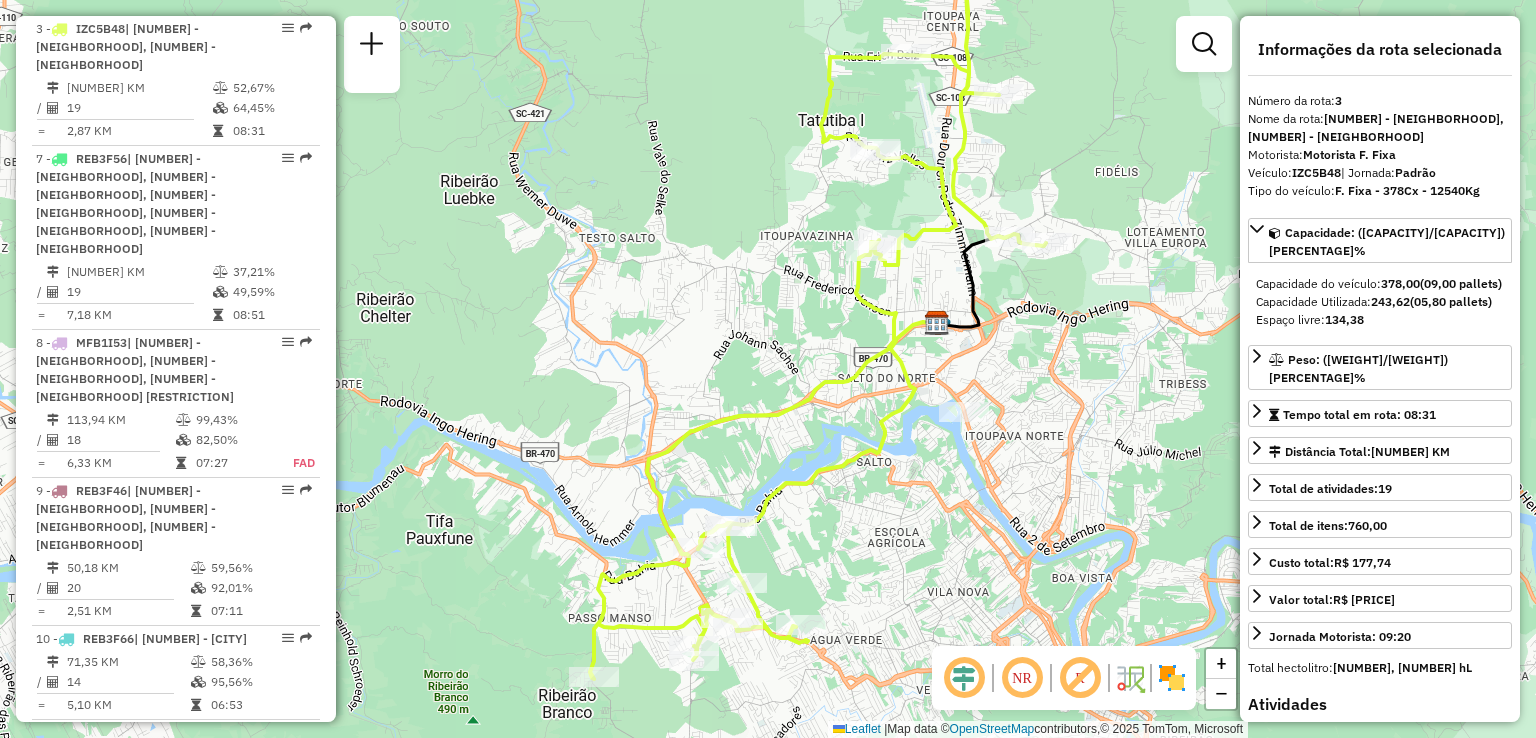 drag, startPoint x: 834, startPoint y: 559, endPoint x: 829, endPoint y: 493, distance: 66.189125 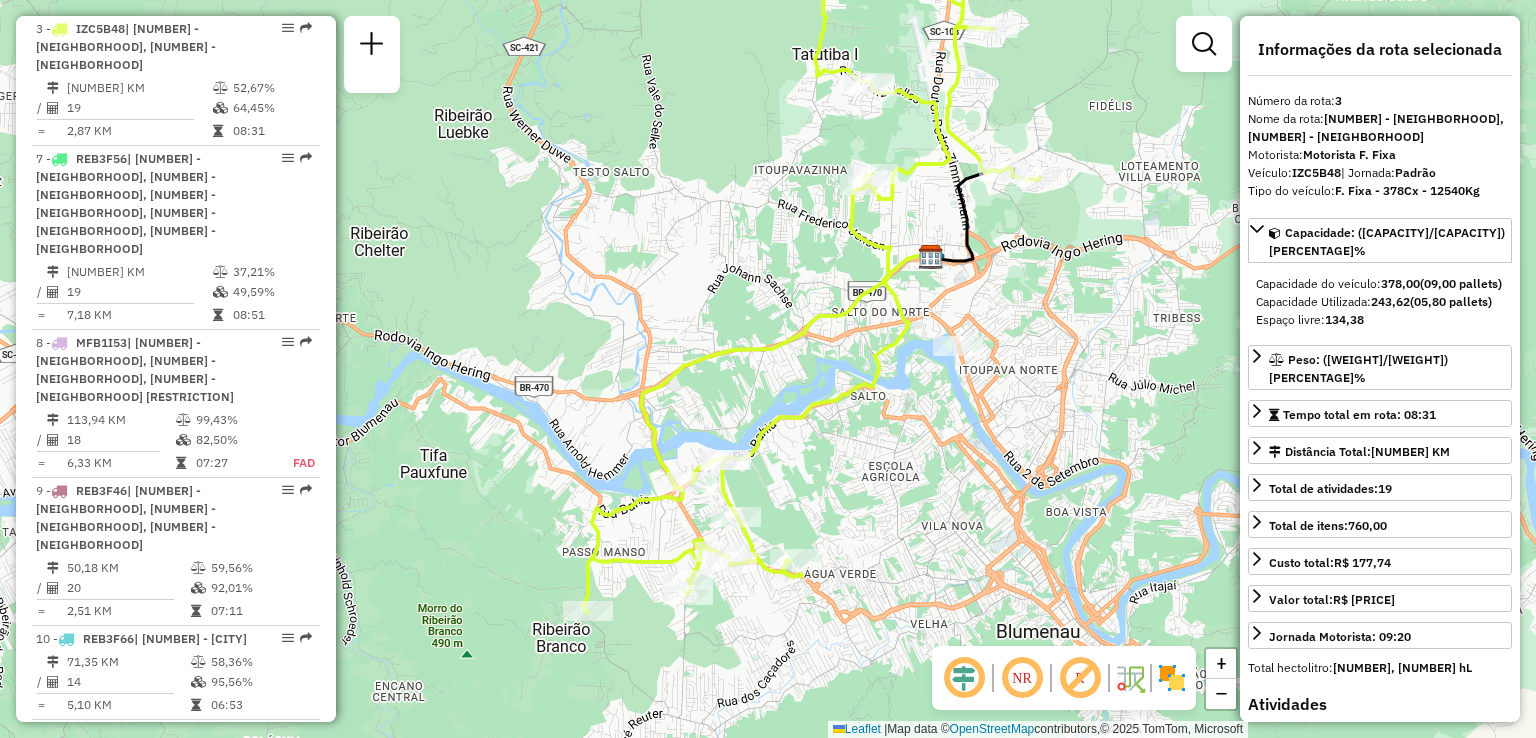 drag, startPoint x: 802, startPoint y: 495, endPoint x: 807, endPoint y: 445, distance: 50.24938 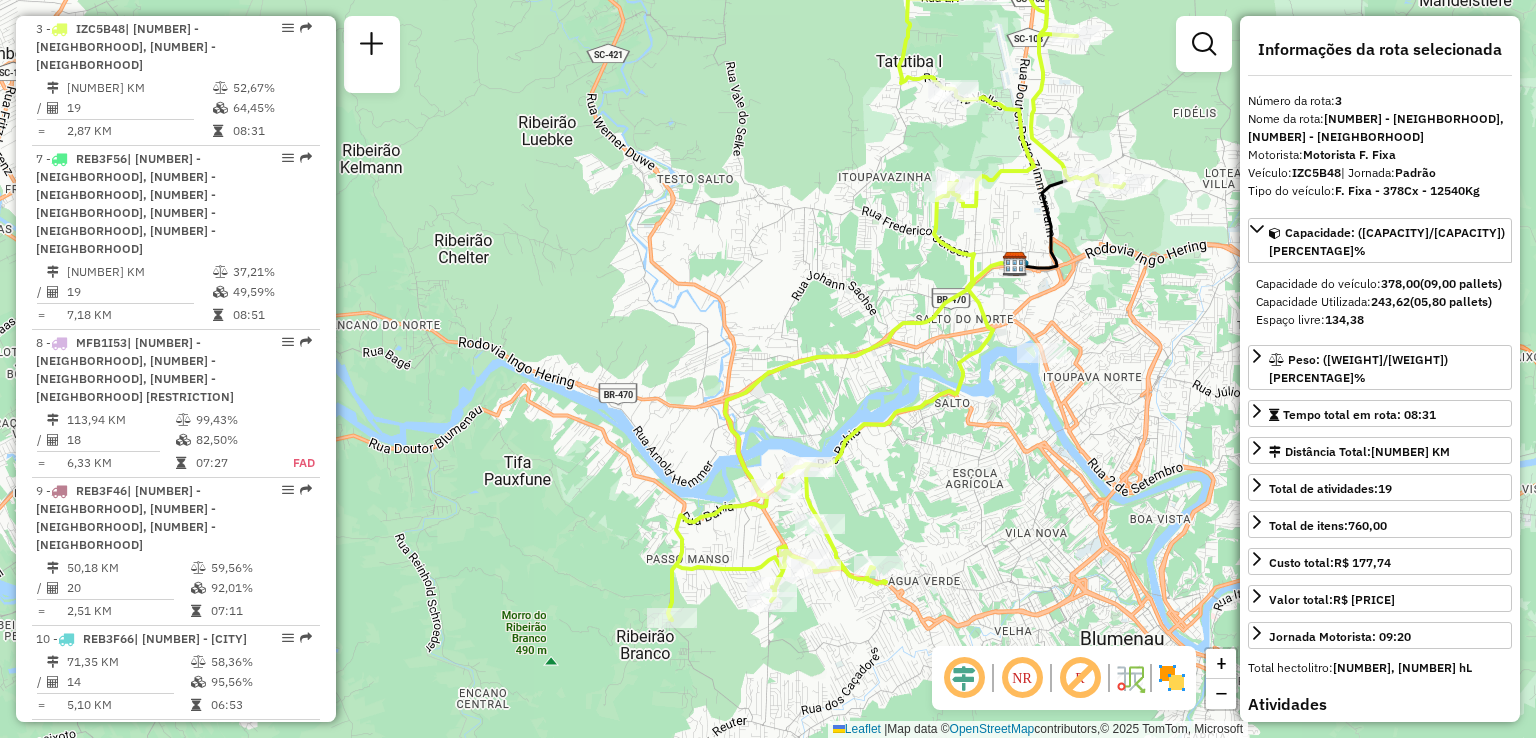 drag, startPoint x: 802, startPoint y: 445, endPoint x: 882, endPoint y: 500, distance: 97.082436 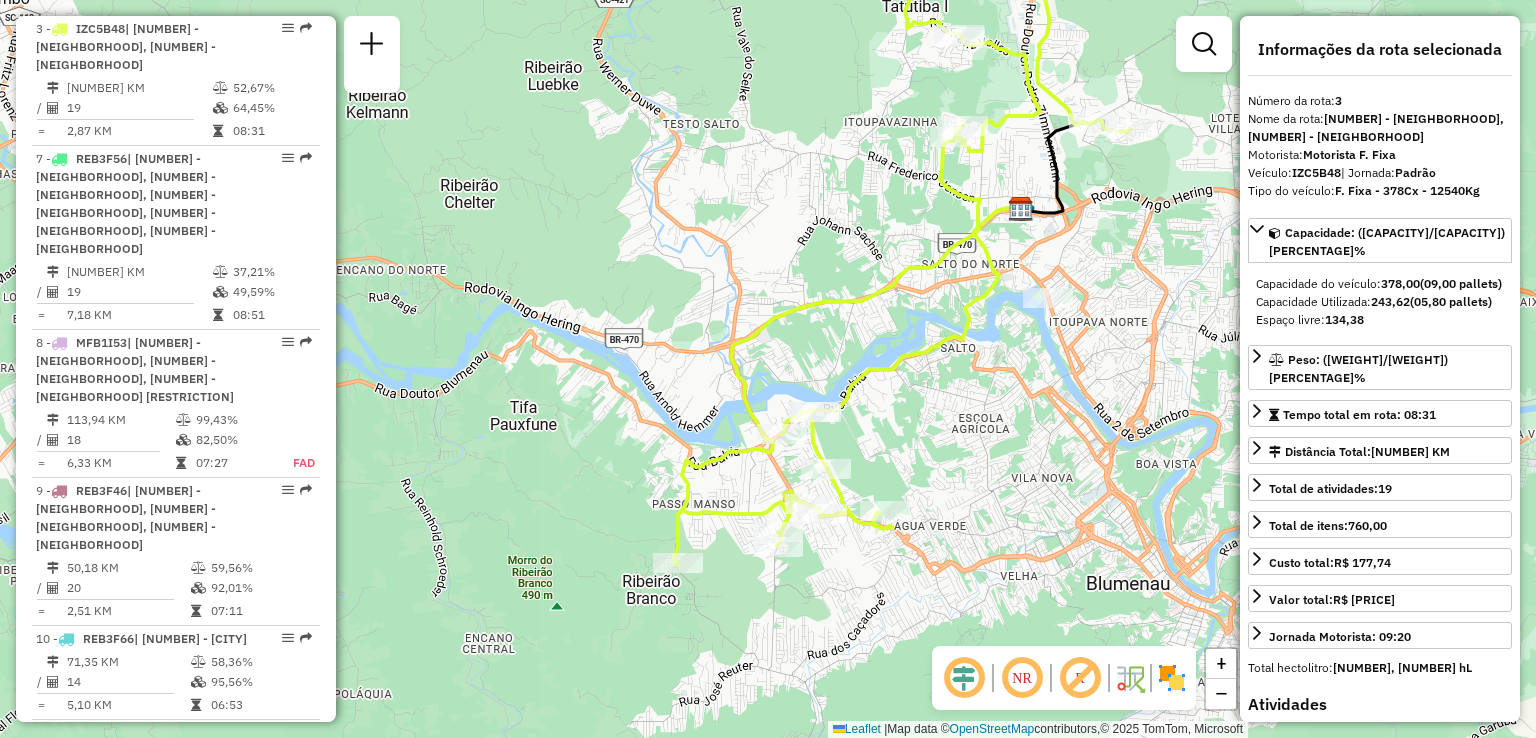 drag, startPoint x: 882, startPoint y: 504, endPoint x: 889, endPoint y: 389, distance: 115.212845 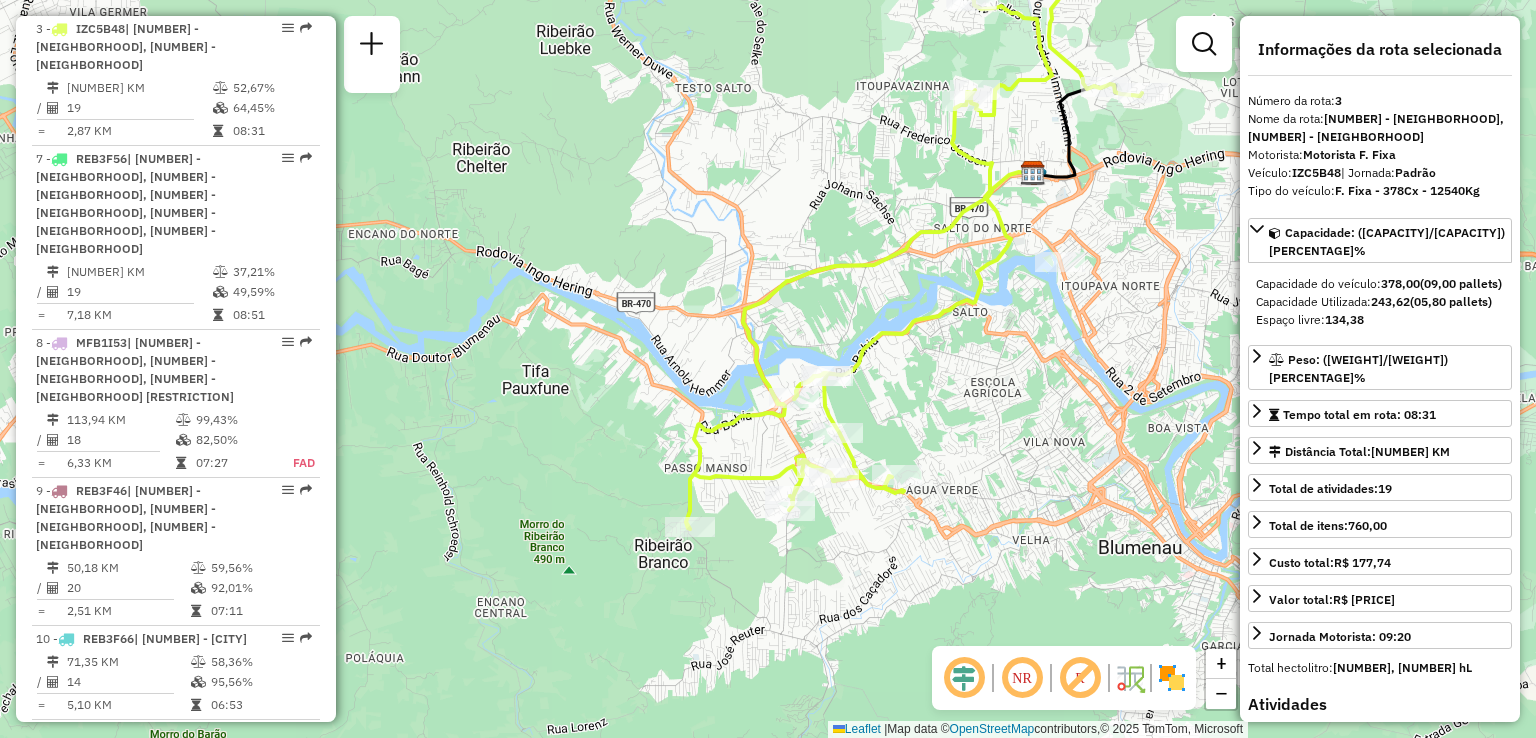 drag, startPoint x: 912, startPoint y: 397, endPoint x: 940, endPoint y: 447, distance: 57.306194 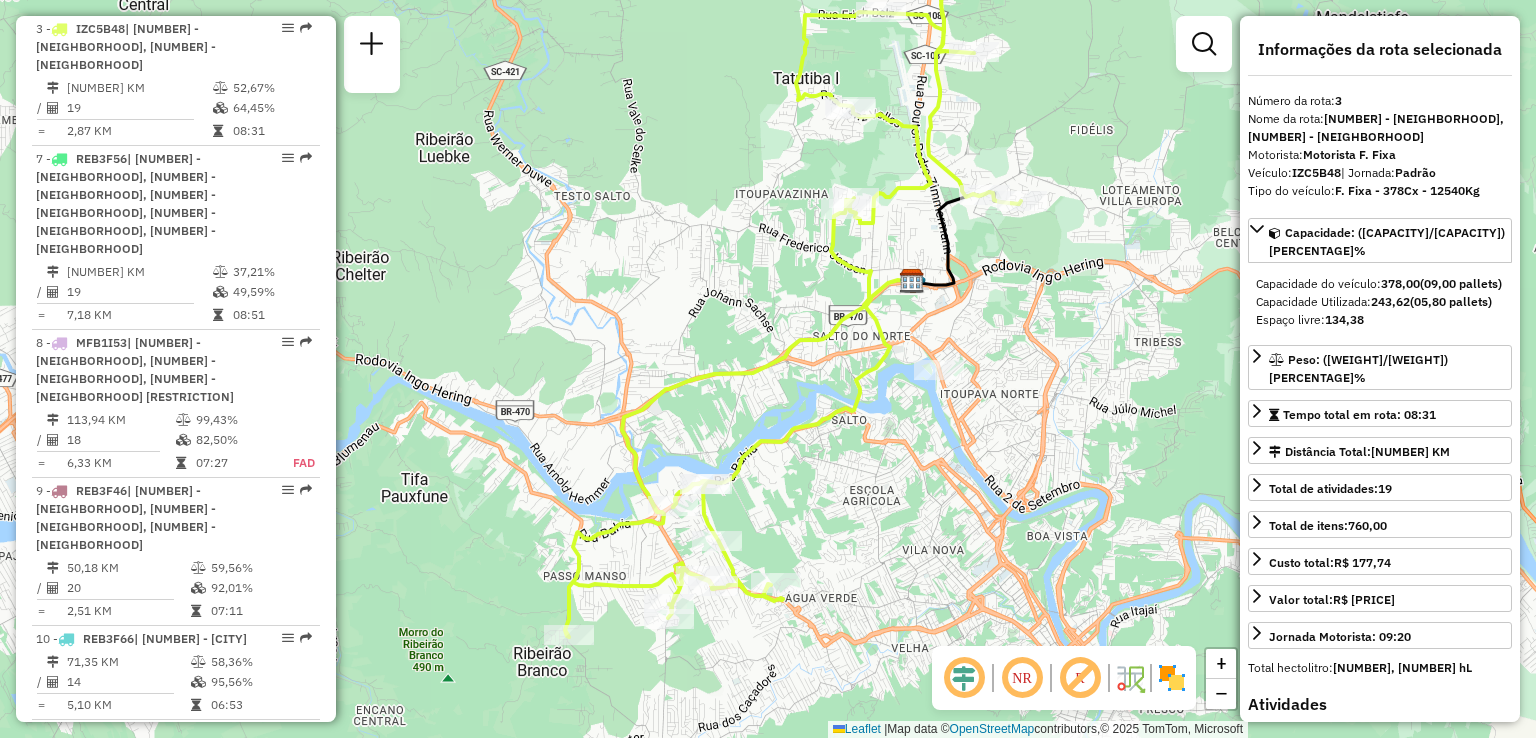 drag, startPoint x: 951, startPoint y: 421, endPoint x: 758, endPoint y: 425, distance: 193.04144 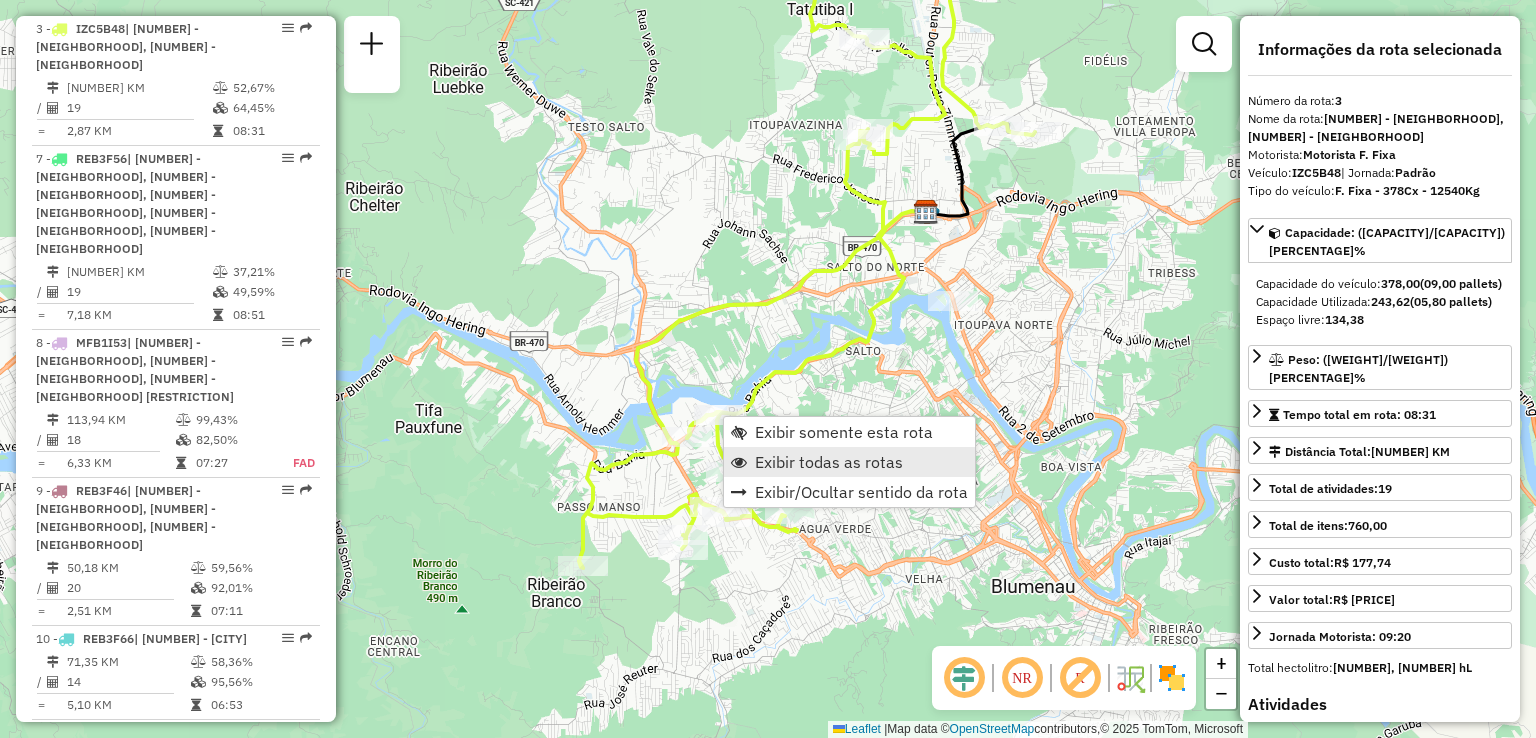 click on "Exibir todas as rotas" at bounding box center [829, 462] 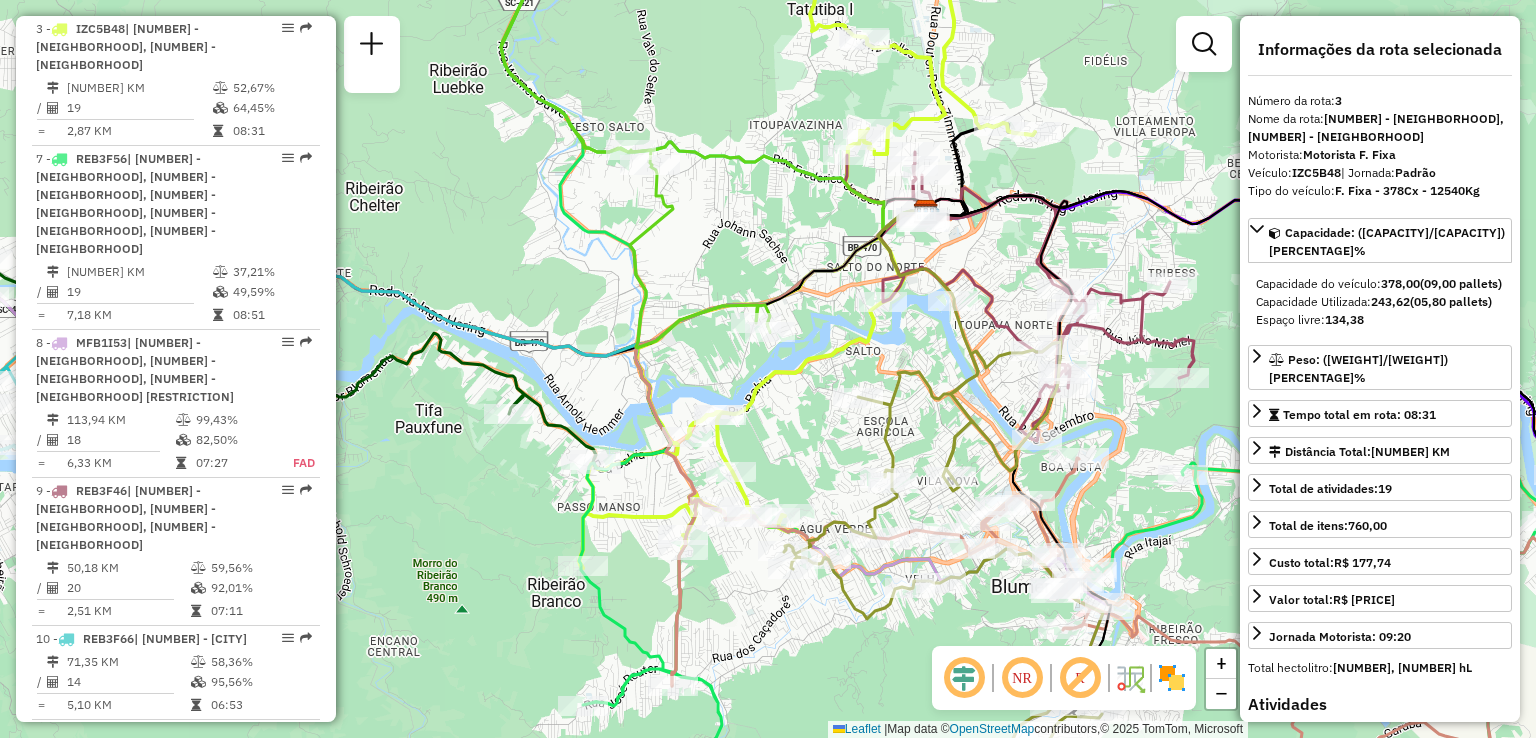 drag, startPoint x: 796, startPoint y: 449, endPoint x: 762, endPoint y: 448, distance: 34.0147 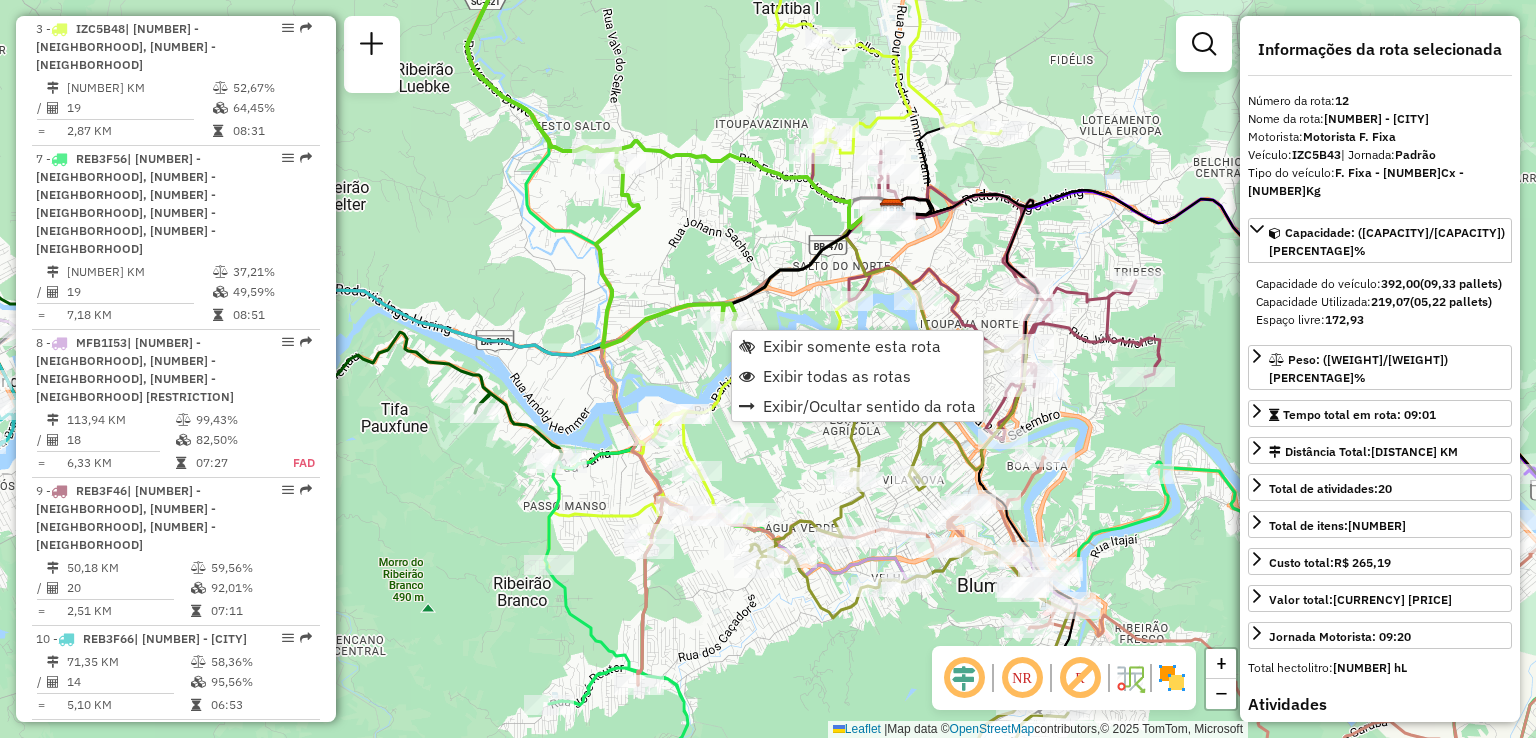 scroll, scrollTop: 1602, scrollLeft: 0, axis: vertical 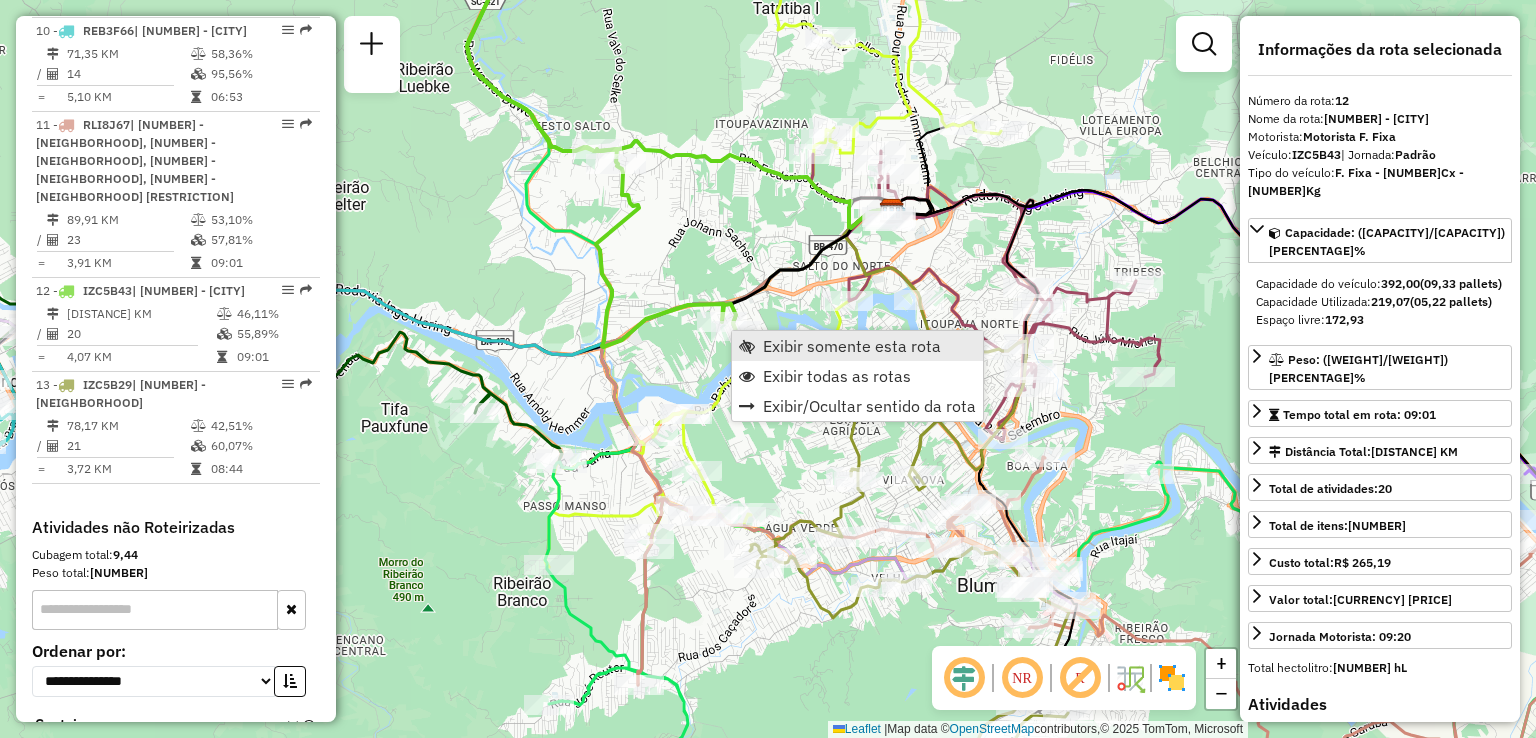 click at bounding box center (747, 346) 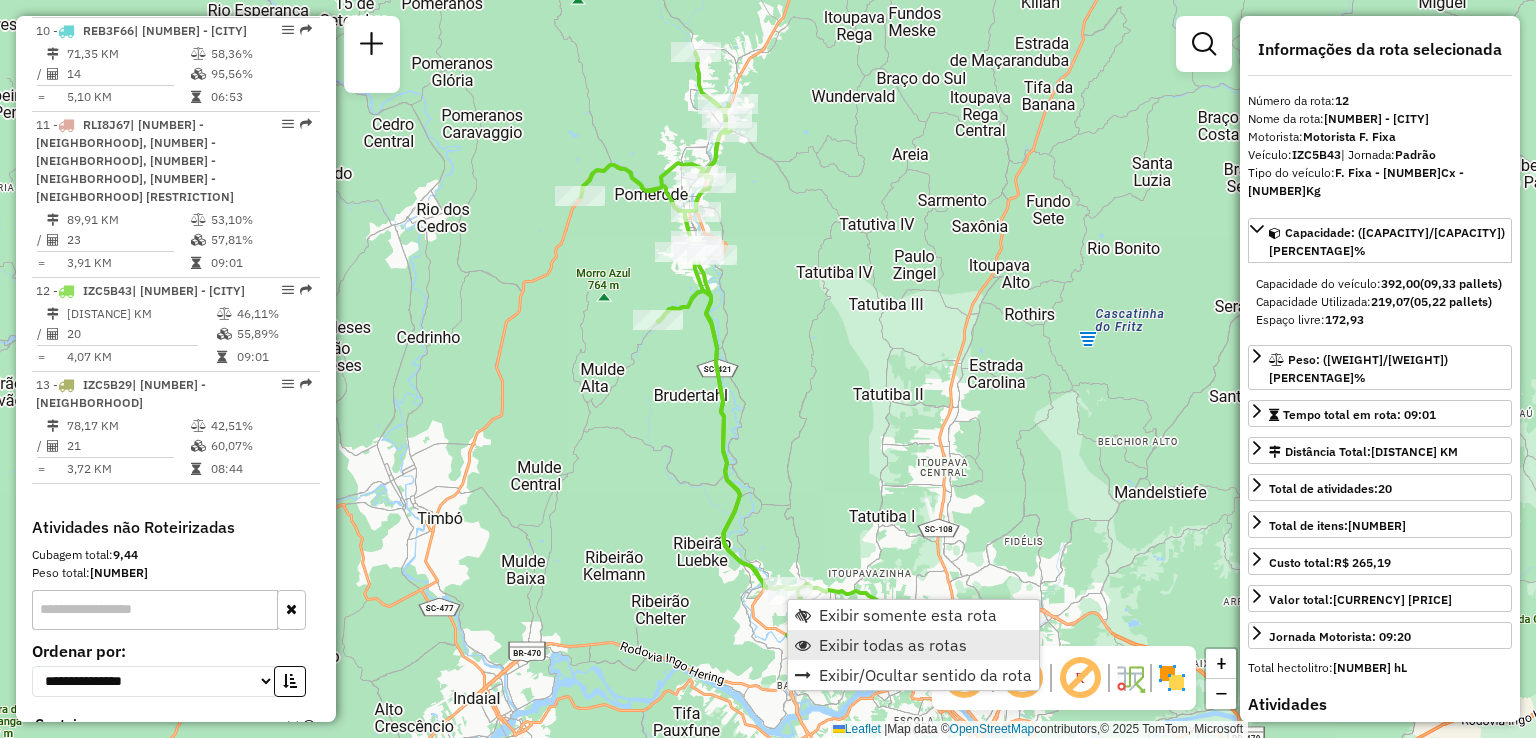 click on "Exibir todas as rotas" at bounding box center (893, 645) 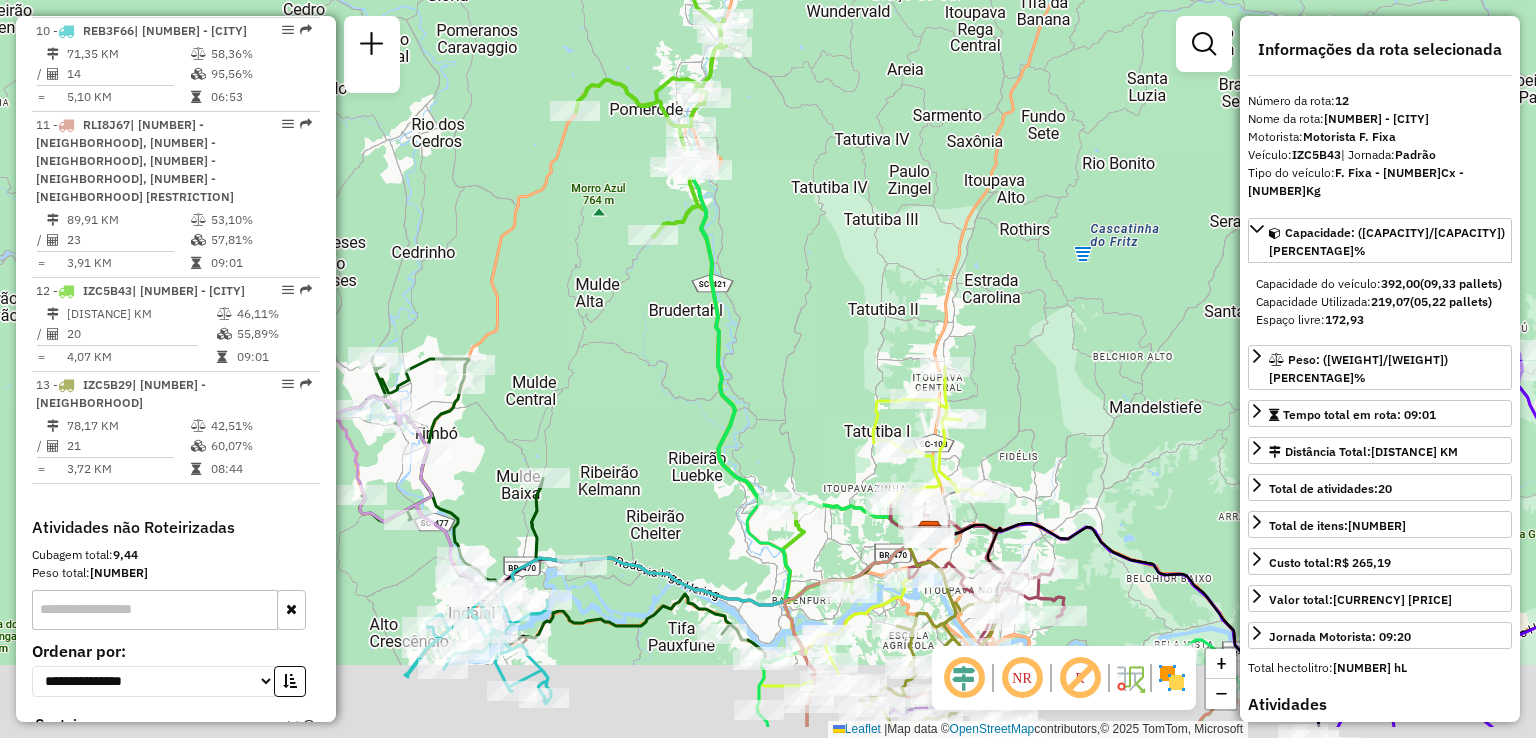 drag, startPoint x: 817, startPoint y: 445, endPoint x: 776, endPoint y: 294, distance: 156.46725 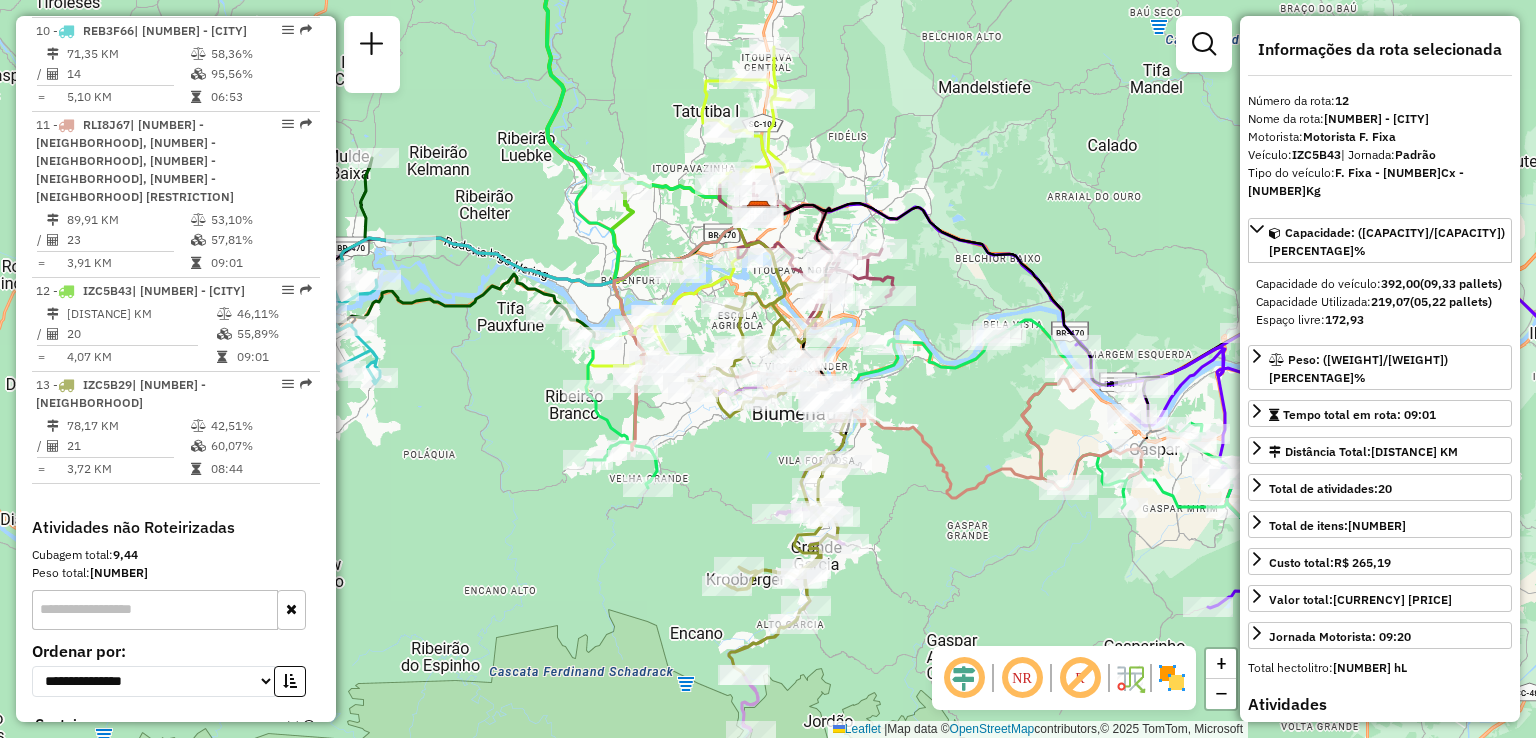 drag, startPoint x: 950, startPoint y: 525, endPoint x: 925, endPoint y: 434, distance: 94.371605 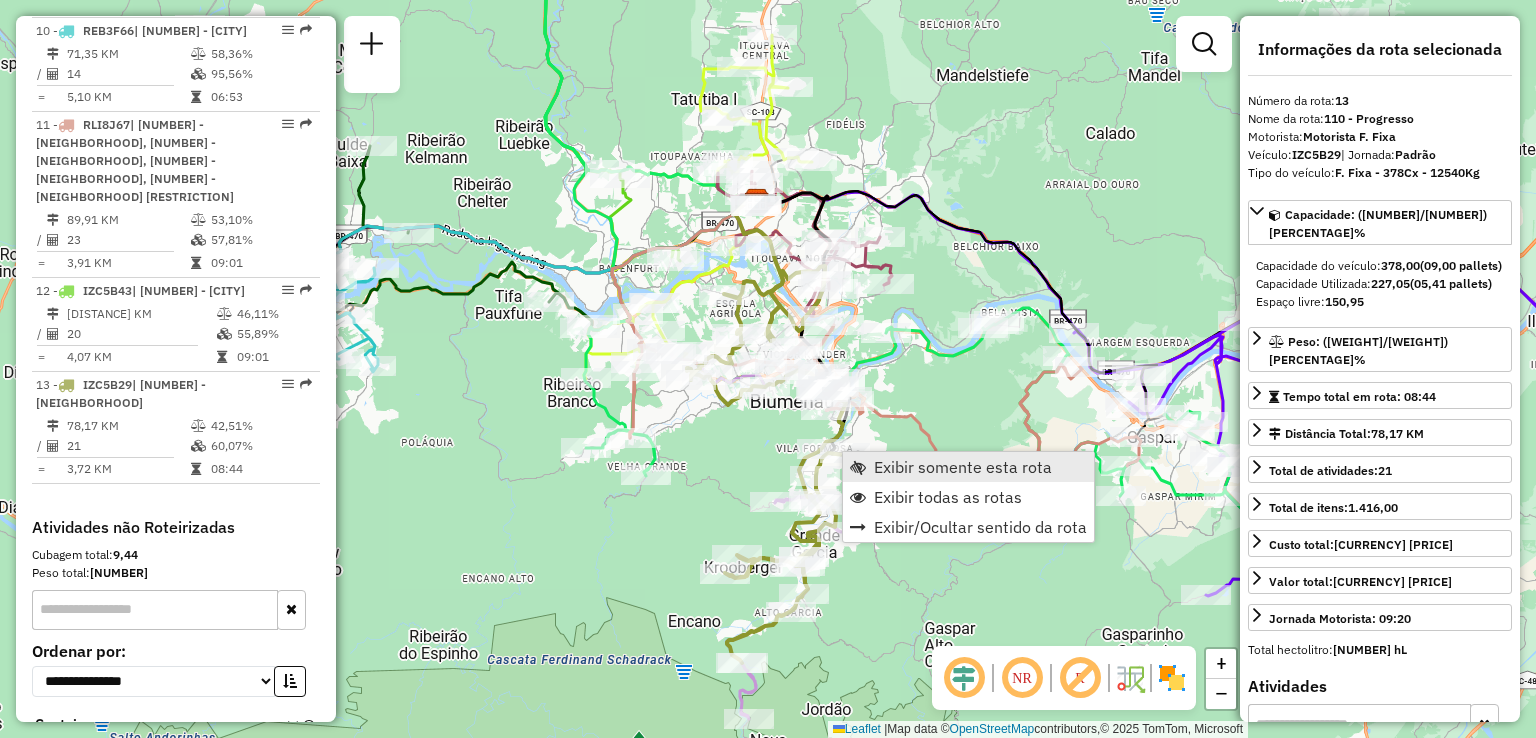 click on "Exibir somente esta rota" at bounding box center [963, 467] 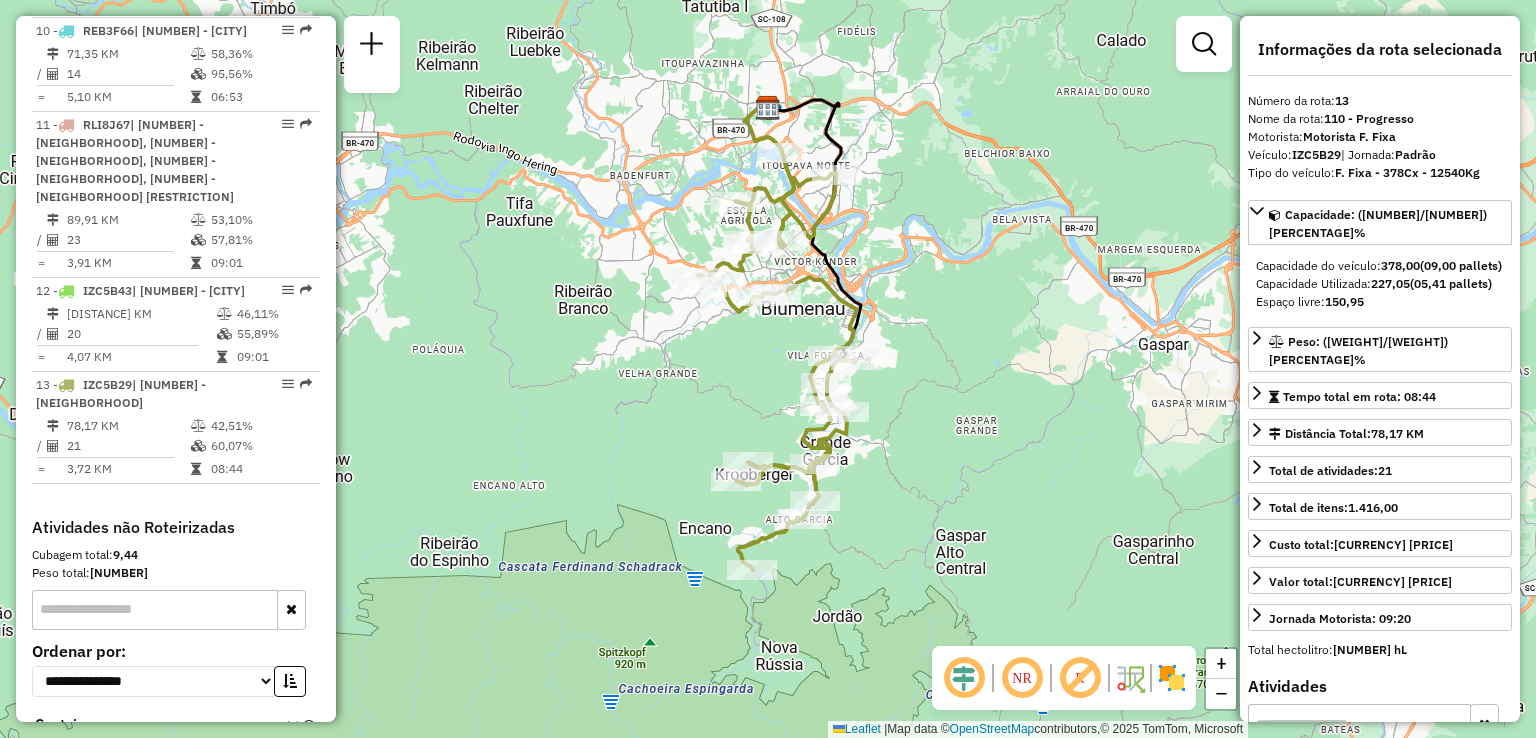 drag, startPoint x: 888, startPoint y: 475, endPoint x: 904, endPoint y: 422, distance: 55.362442 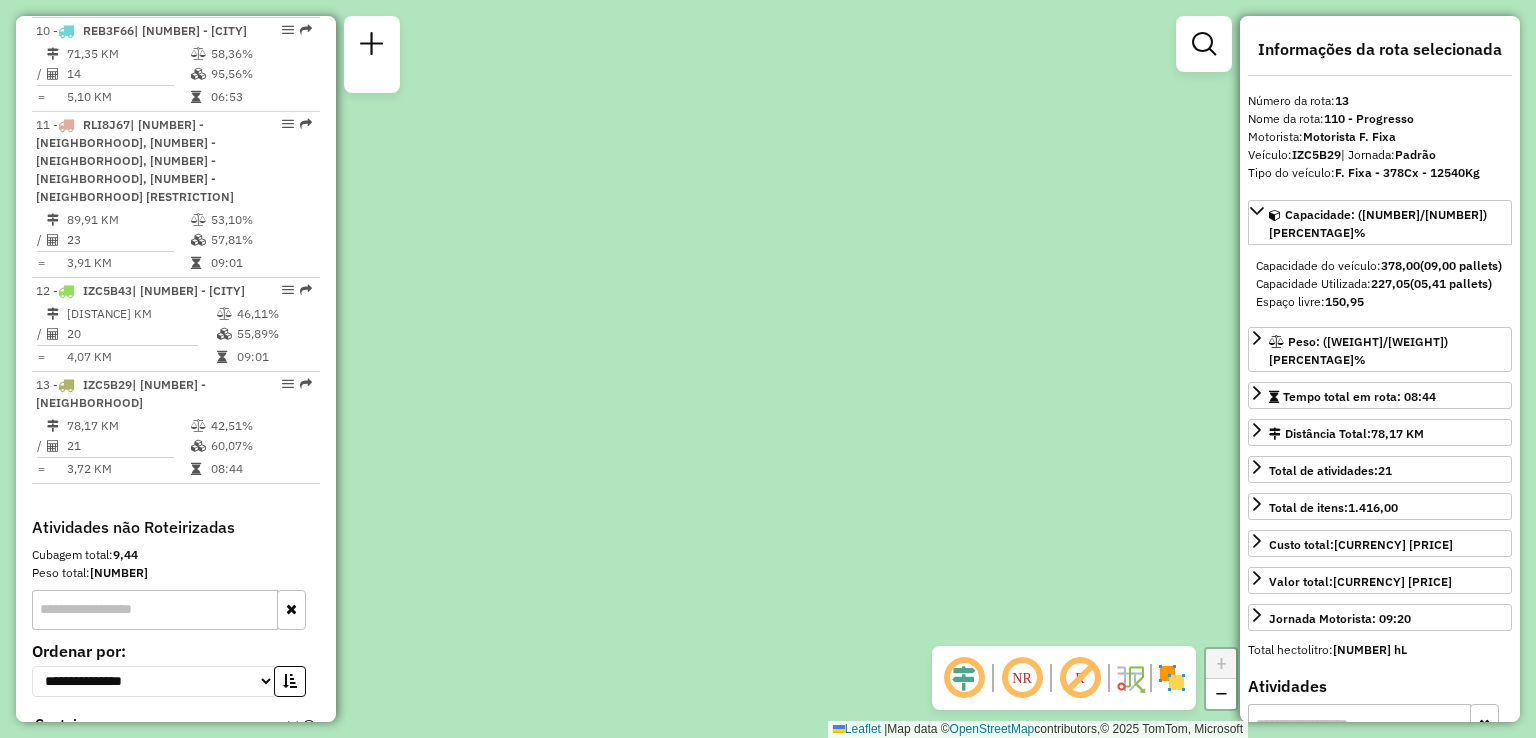 click on "Janela de atendimento Grade de atendimento Capacidade Transportadoras Veículos Cliente Pedidos  Rotas Selecione os dias de semana para filtrar as janelas de atendimento  Seg   Ter   Qua   Qui   Sex   Sáb   Dom  Informe o período da janela de atendimento: De: Até:  Filtrar exatamente a janela do cliente  Considerar janela de atendimento padrão  Selecione os dias de semana para filtrar as grades de atendimento  Seg   Ter   Qua   Qui   Sex   Sáb   Dom   Considerar clientes sem dia de atendimento cadastrado  Clientes fora do dia de atendimento selecionado Filtrar as atividades entre os valores definidos abaixo:  Peso mínimo:   Peso máximo:   Cubagem mínima:   Cubagem máxima:   De:   Até:  Filtrar as atividades entre o tempo de atendimento definido abaixo:  De:   Até:   Considerar capacidade total dos clientes não roteirizados Transportadora: Selecione um ou mais itens Tipo de veículo: Selecione um ou mais itens Veículo: Selecione um ou mais itens Motorista: Selecione um ou mais itens Nome: Rótulo:" 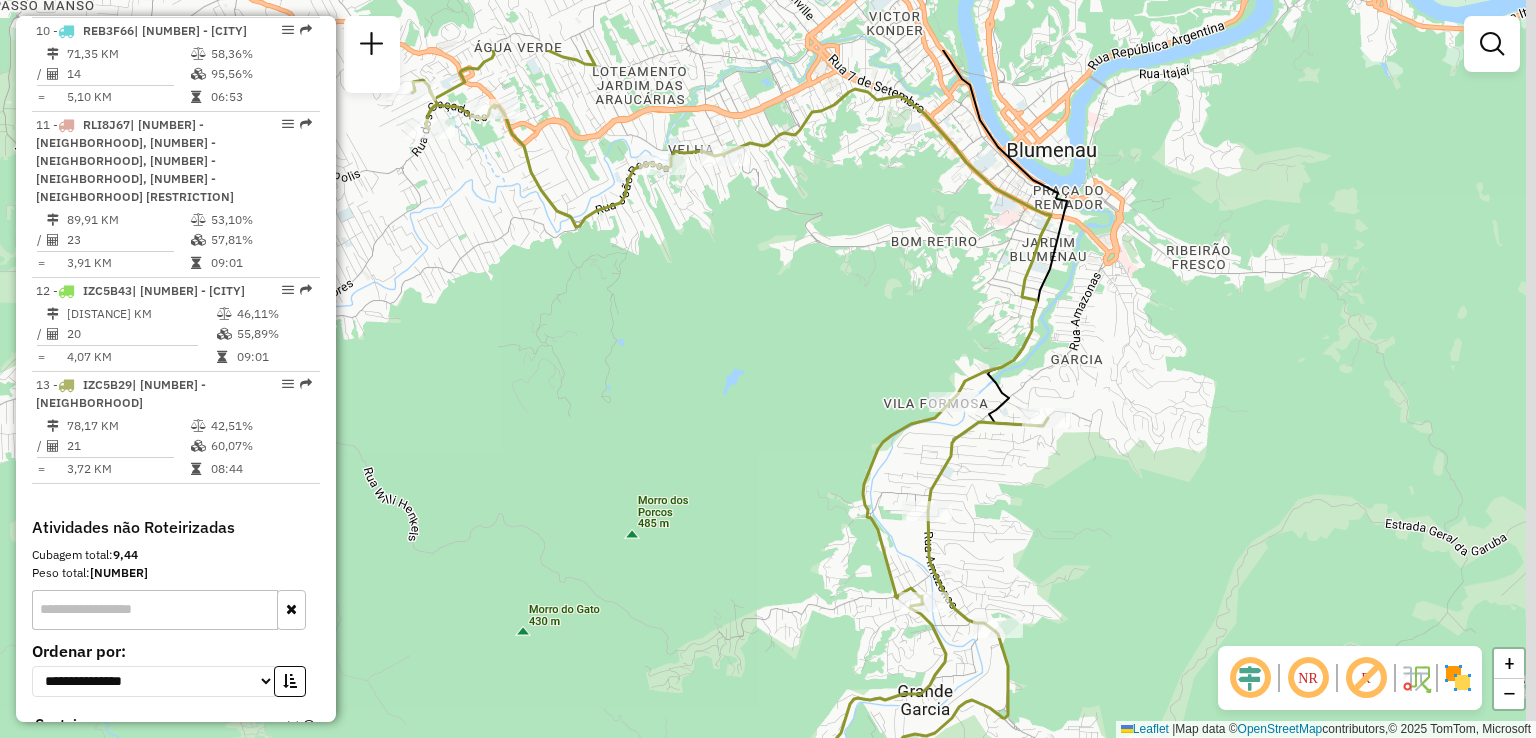 drag, startPoint x: 860, startPoint y: 359, endPoint x: 734, endPoint y: 486, distance: 178.89941 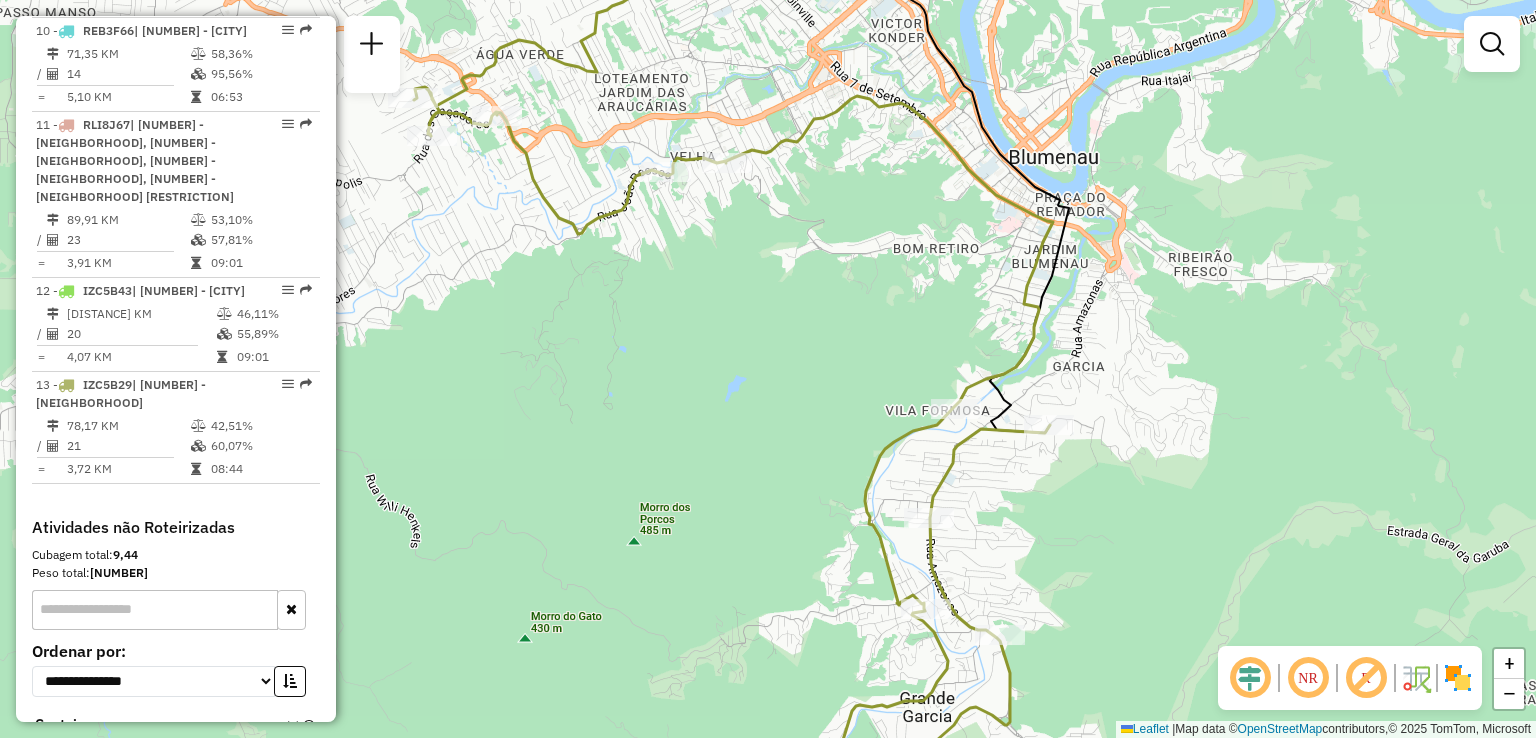drag, startPoint x: 1135, startPoint y: 437, endPoint x: 1159, endPoint y: 273, distance: 165.7468 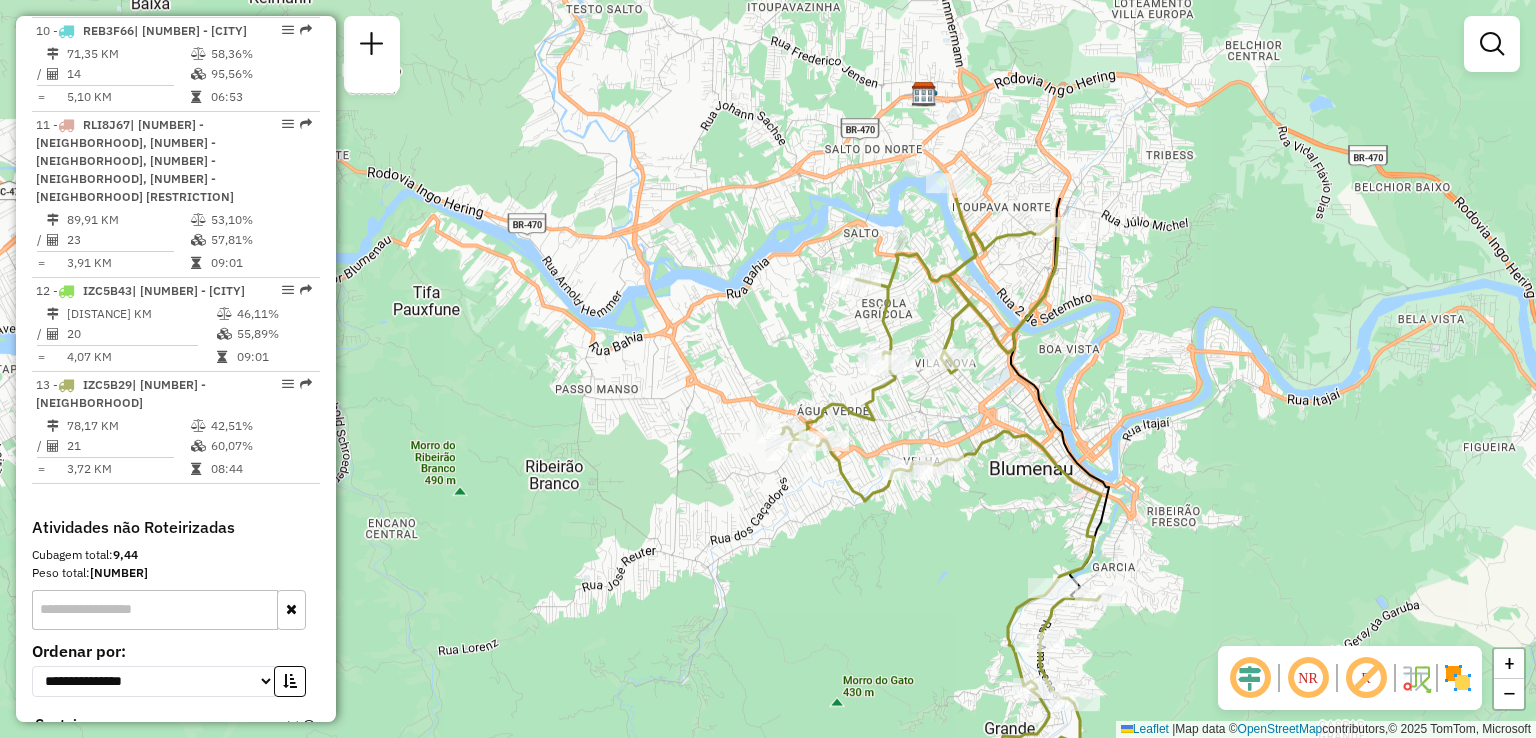 drag, startPoint x: 1136, startPoint y: 591, endPoint x: 1141, endPoint y: 709, distance: 118.10589 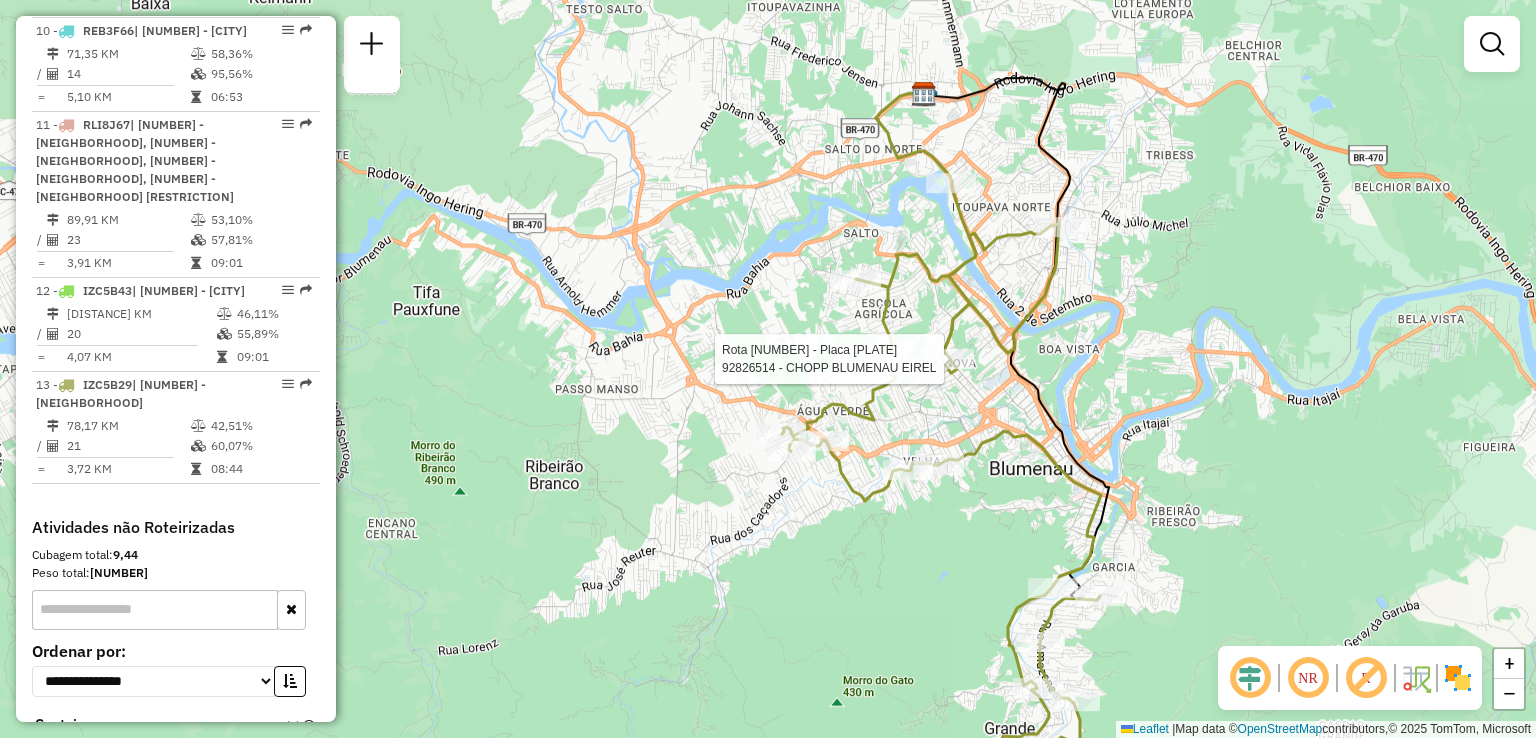 select on "**********" 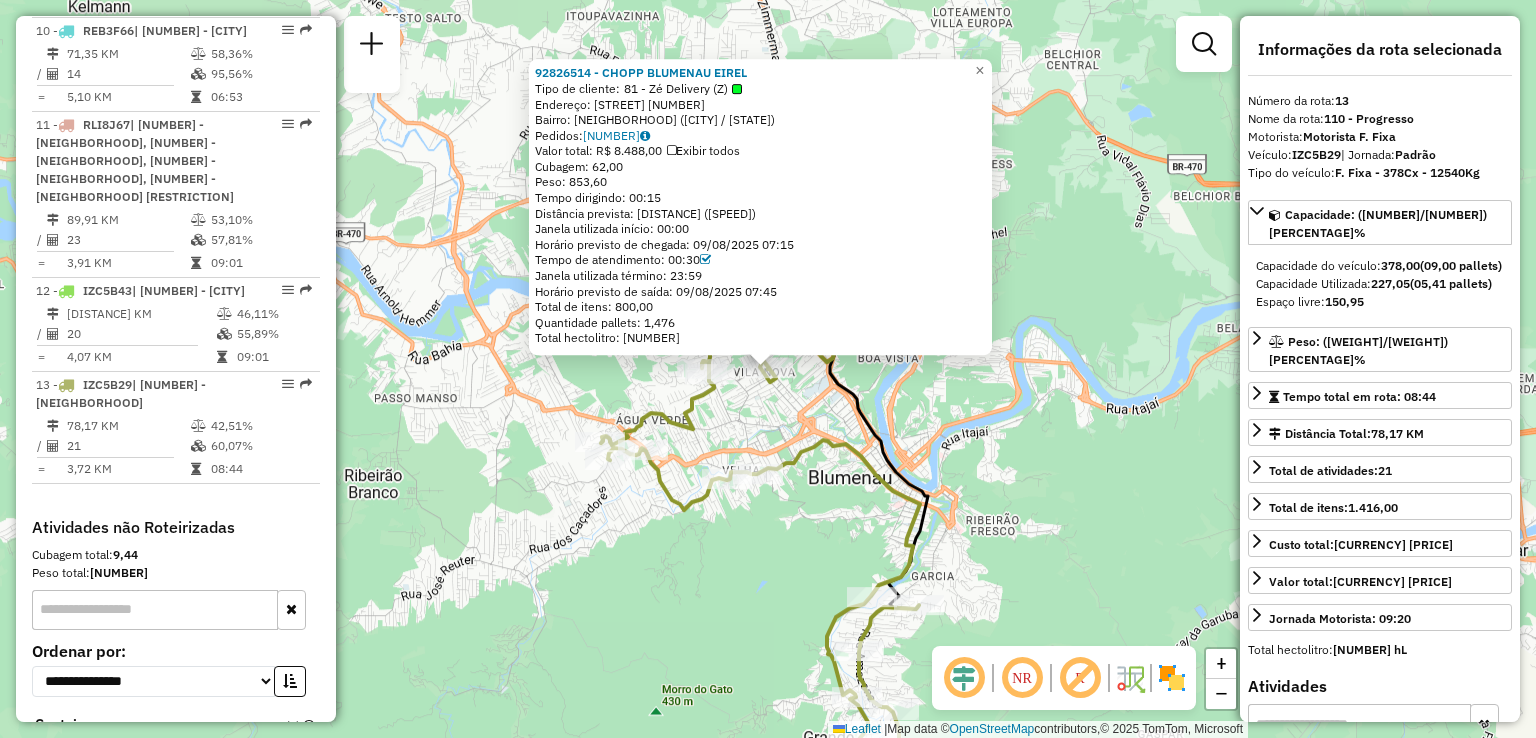 click on "Endereço: [STREET] [NUMBER] Bairro: [NEIGHBORHOOD] ([CITY] / [STATE]) Pedidos: [NUMBER] Valor total: [CURRENCY] [PRICE] Exibir todos Cubagem: [CUBAGE] Peso: [WEIGHT] Tempo dirigindo: [TIME] Distância prevista: [DISTANCE] ([SPEED]) Janela utilizada início: [TIME] Horário previsto de chegada: [DATE] [TIME] Tempo de atendimento: [TIME] Janela utilizada término: [TIME] Total de itens: [NUMBER] Quantidade pallets: [NUMBER] Total hectolitro: [NUMBER] × Janela de atendimento Grade de atendimento Capacidade Transportadoras Veículos Cliente Pedidos Rotas Selecione os dias de semana para filtrar as janelas de atendimento Seg Ter Qua Qui Sex Sáb Dom Informe o período da janela de atendimento: De: Até: Filtrar exatamente a janela do cliente Considerar janela de atendimento padrão Selecione os dias de semana para filtrar as grades de atendimento Seg" 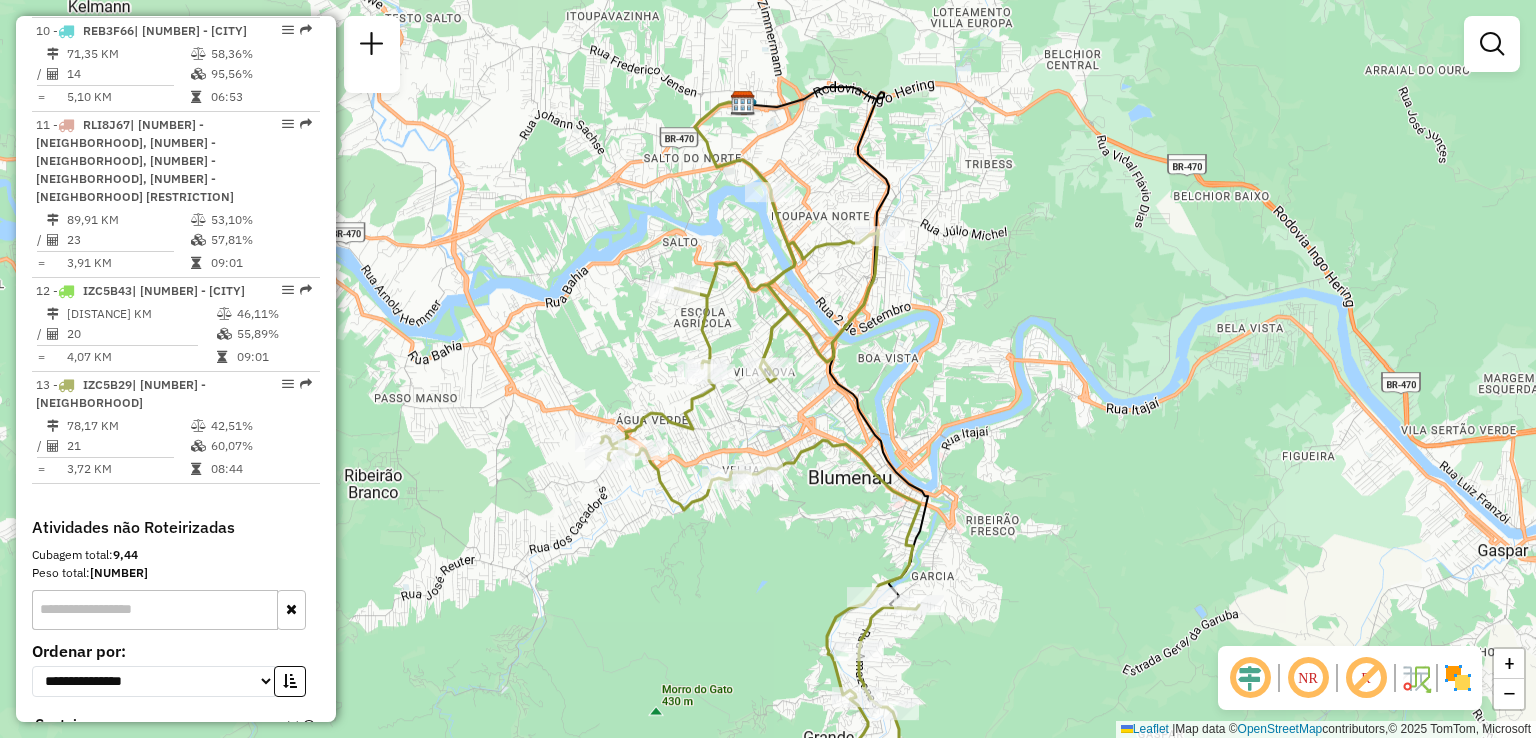 drag, startPoint x: 1024, startPoint y: 486, endPoint x: 1020, endPoint y: 295, distance: 191.04189 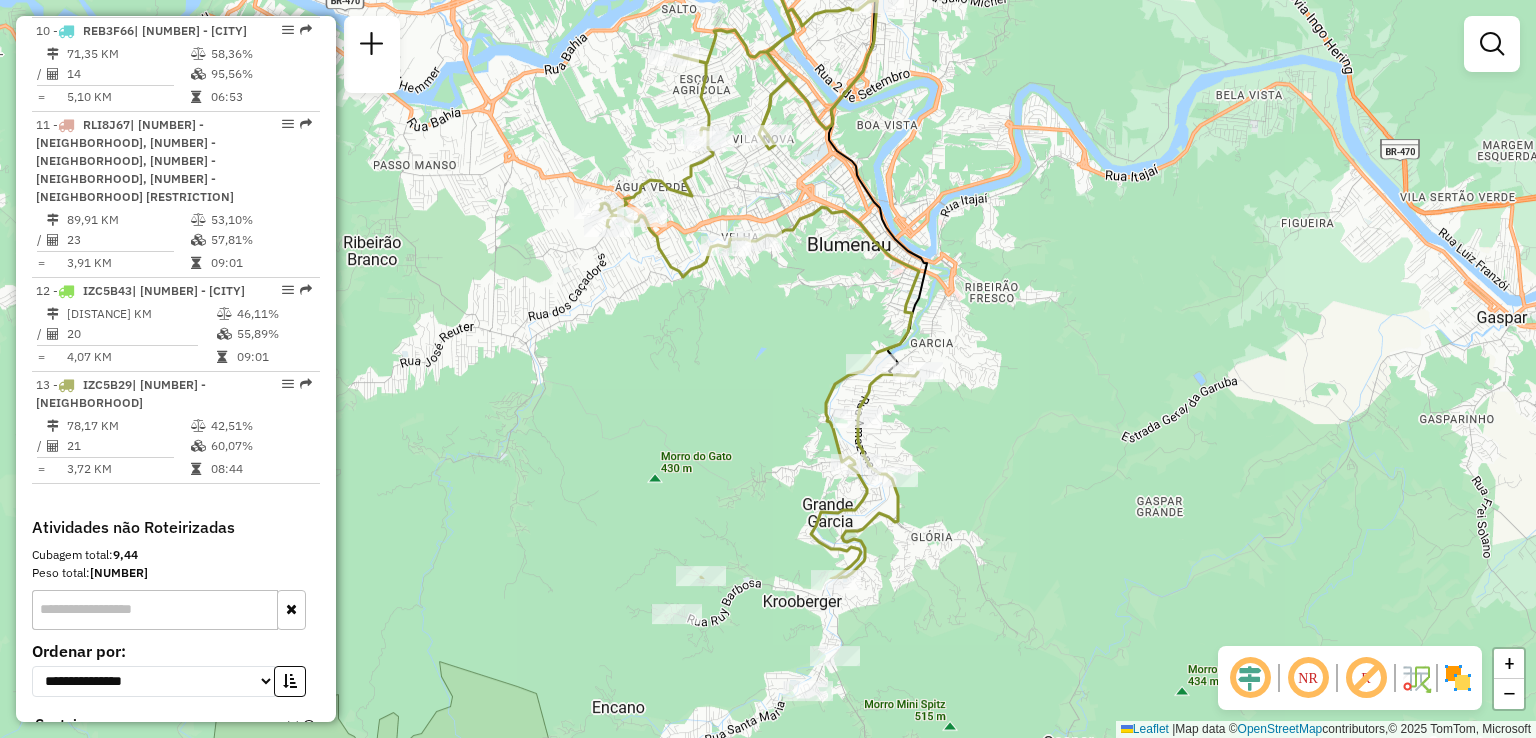 drag, startPoint x: 1025, startPoint y: 413, endPoint x: 1044, endPoint y: 294, distance: 120.50726 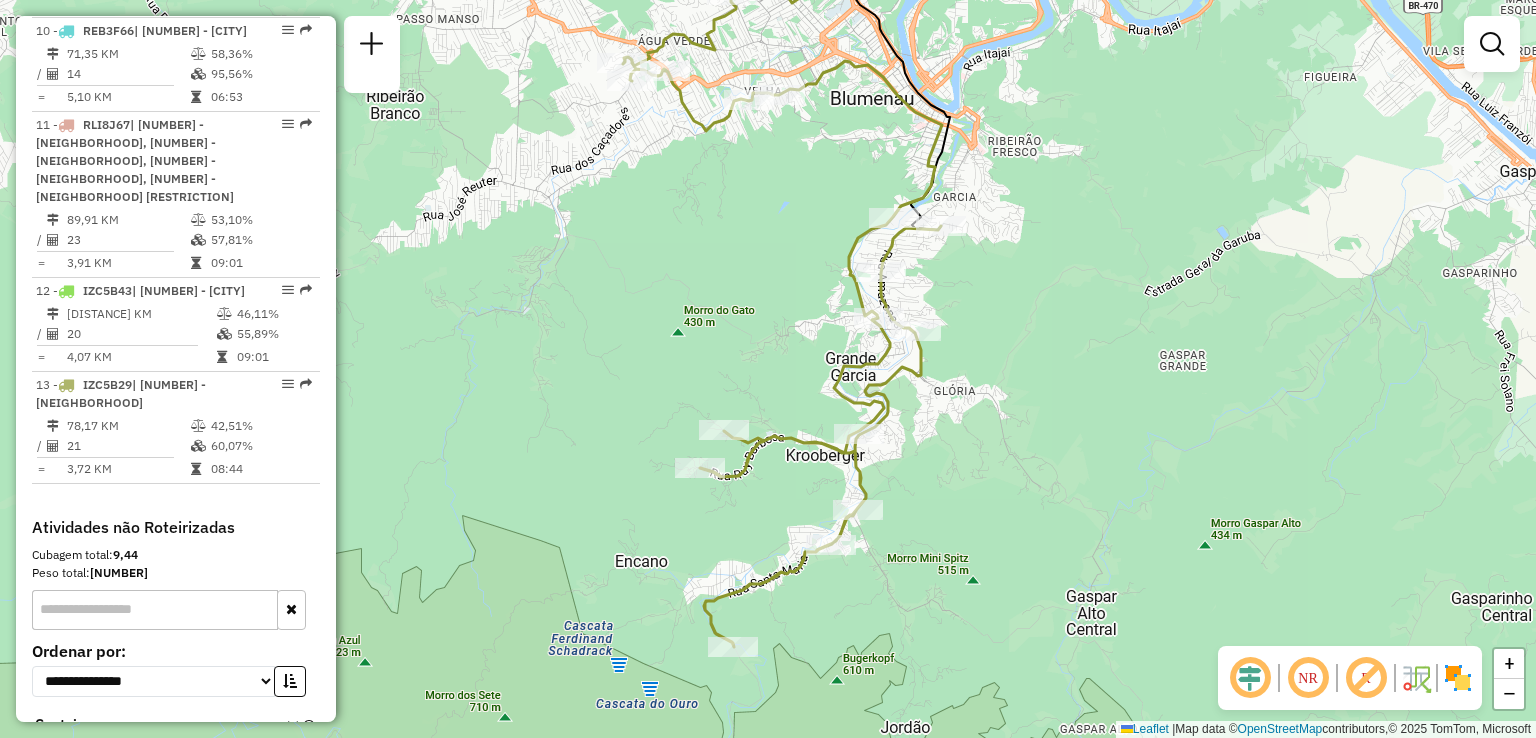 drag, startPoint x: 1072, startPoint y: 425, endPoint x: 1094, endPoint y: 328, distance: 99.46356 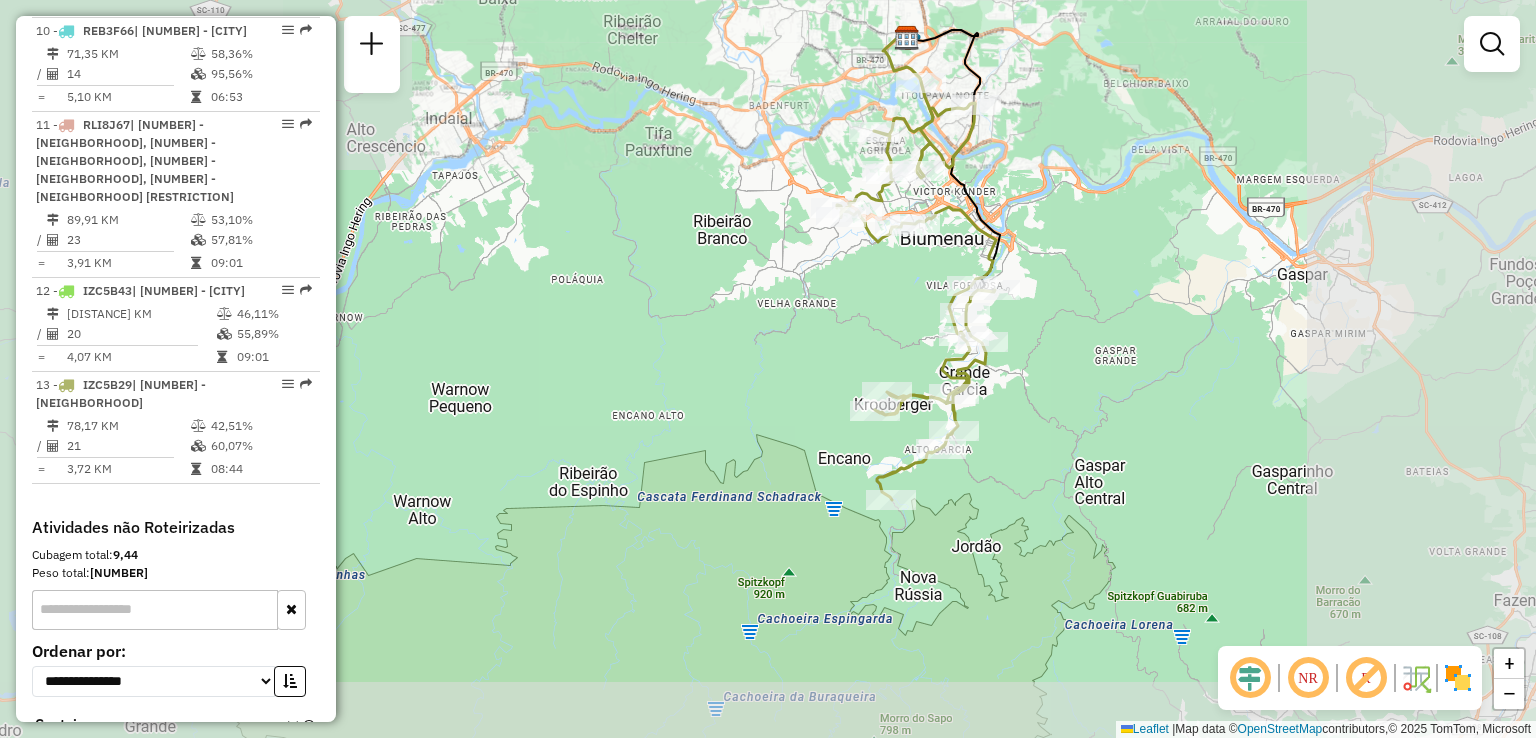 drag, startPoint x: 1028, startPoint y: 386, endPoint x: 1000, endPoint y: 539, distance: 155.54099 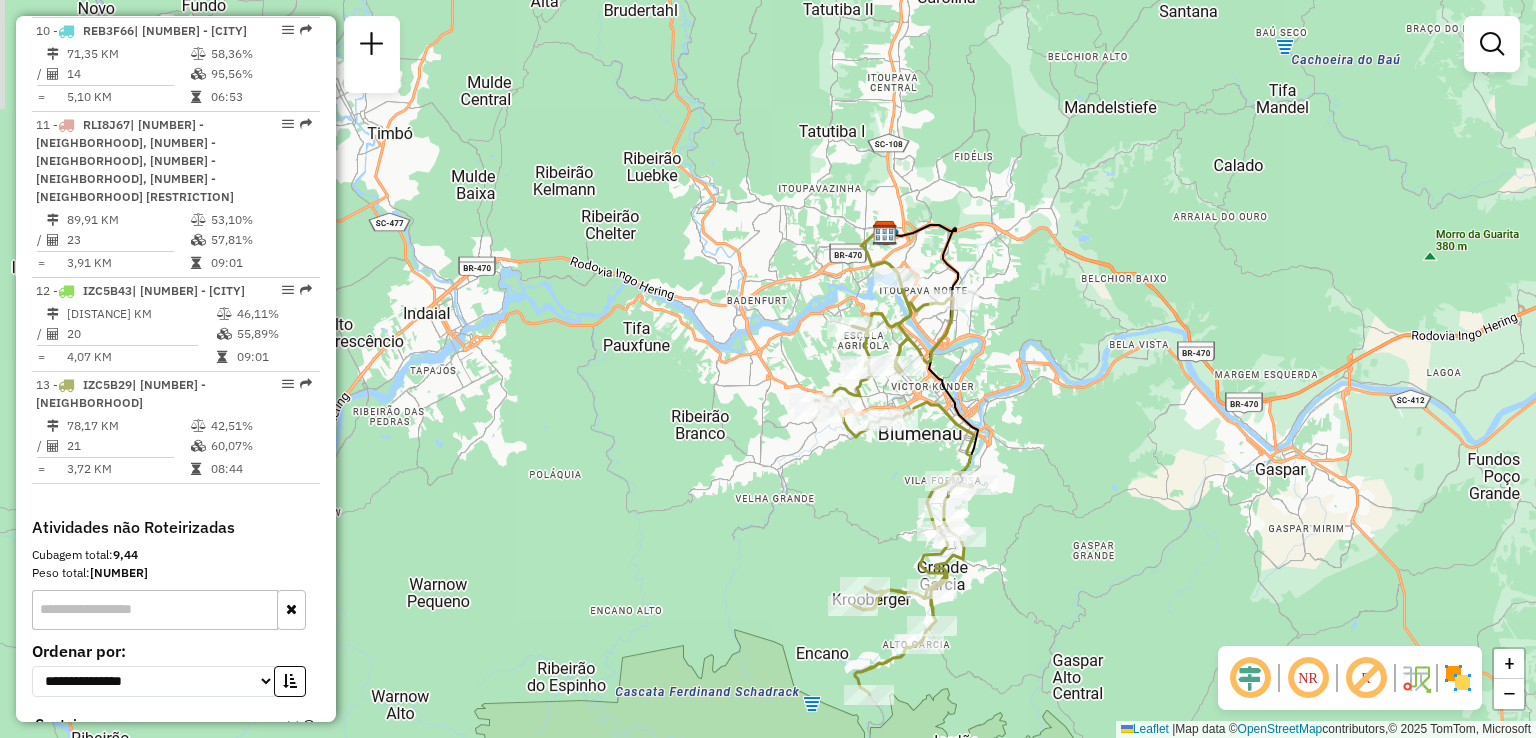 drag, startPoint x: 1028, startPoint y: 373, endPoint x: 1044, endPoint y: 467, distance: 95.35198 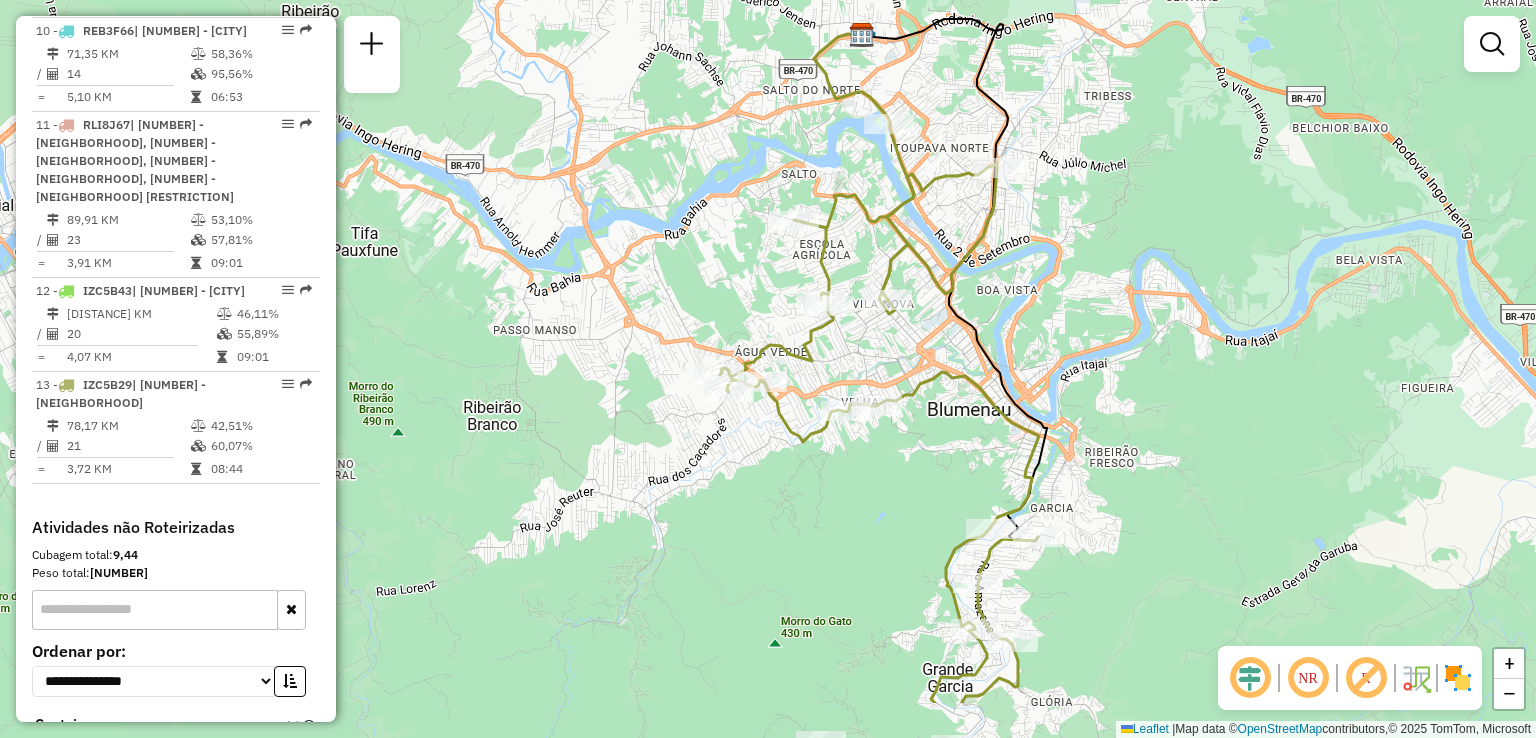 drag, startPoint x: 1098, startPoint y: 472, endPoint x: 1092, endPoint y: 352, distance: 120.14991 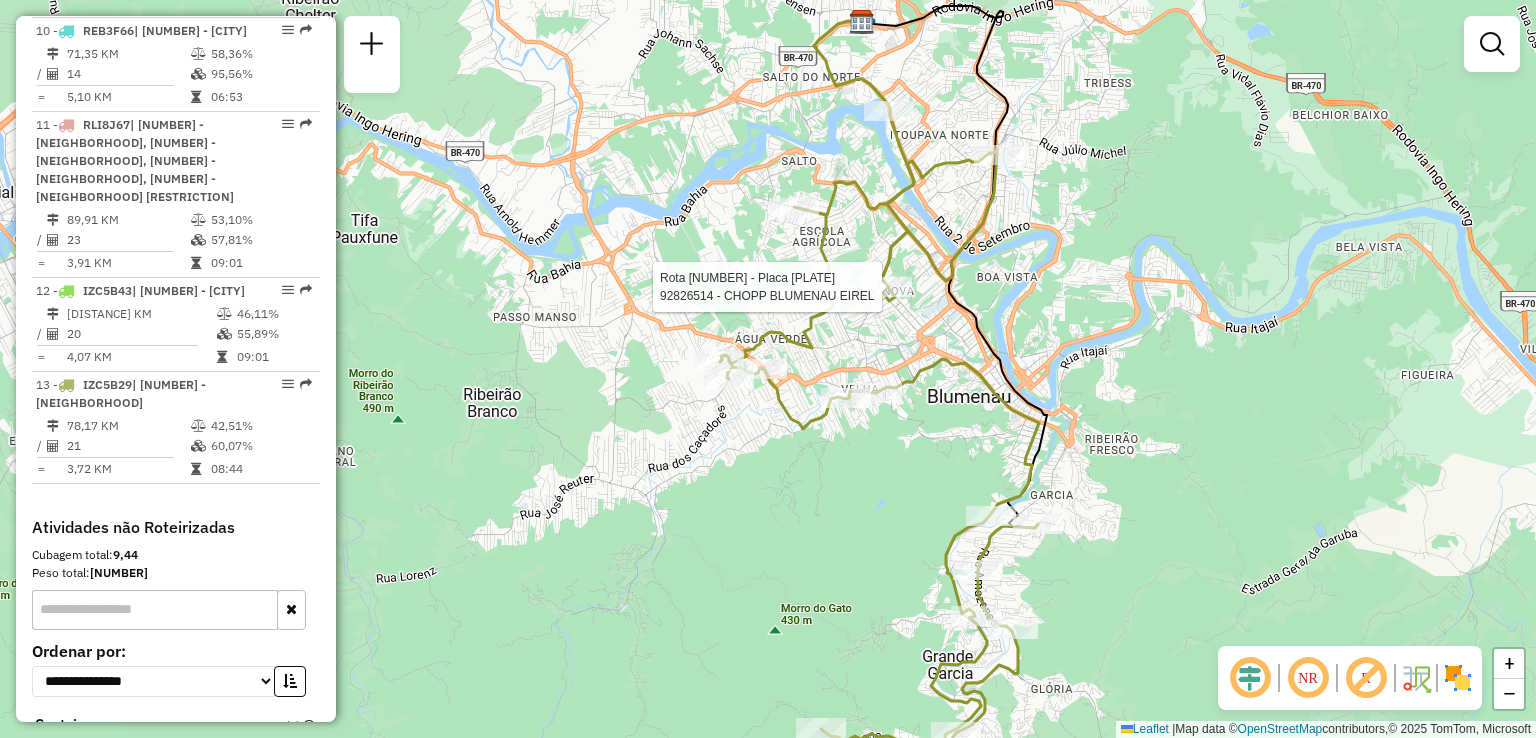 select on "**********" 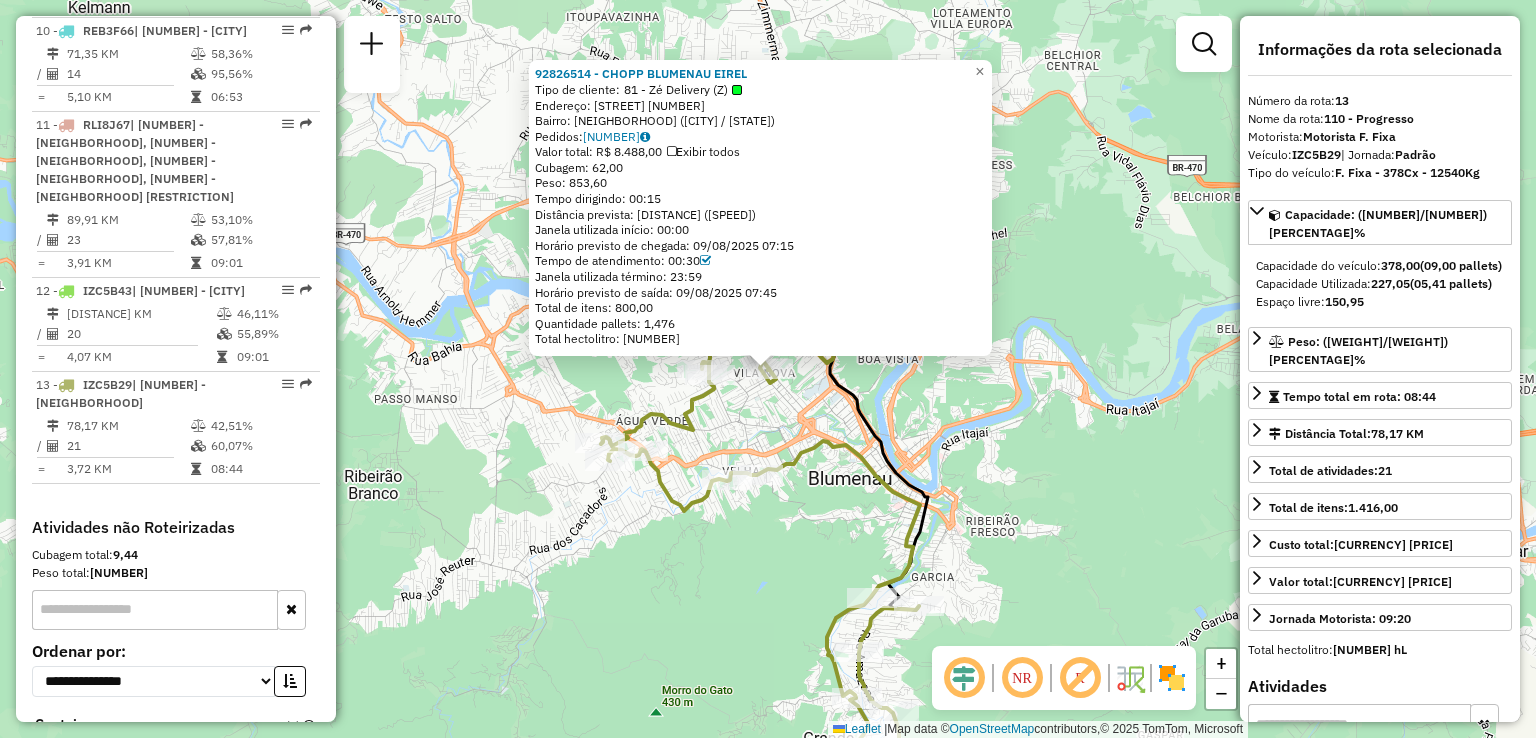 click on "Endereço: [STREET] [NUMBER] Bairro: [NEIGHBORHOOD] ([CITY] / [STATE]) Pedidos: [NUMBER] Valor total: [CURRENCY] [PRICE] Exibir todos Cubagem: [CUBAGE] Peso: [WEIGHT] Tempo dirigindo: [TIME] Distância prevista: [DISTANCE] ([SPEED]) Janela utilizada início: [TIME] Horário previsto de chegada: [DATE] [TIME] Tempo de atendimento: [TIME] Janela utilizada término: [TIME] Total de itens: [NUMBER] Quantidade pallets: [NUMBER] Total hectolitro: [NUMBER] × Janela de atendimento Grade de atendimento Capacidade Transportadoras Veículos Cliente Pedidos Rotas Selecione os dias de semana para filtrar as janelas de atendimento Seg Ter Qua Qui Sex Sáb Dom Informe o período da janela de atendimento: De: Até: Filtrar exatamente a janela do cliente Considerar janela de atendimento padrão Selecione os dias de semana para filtrar as grades de atendimento Seg" 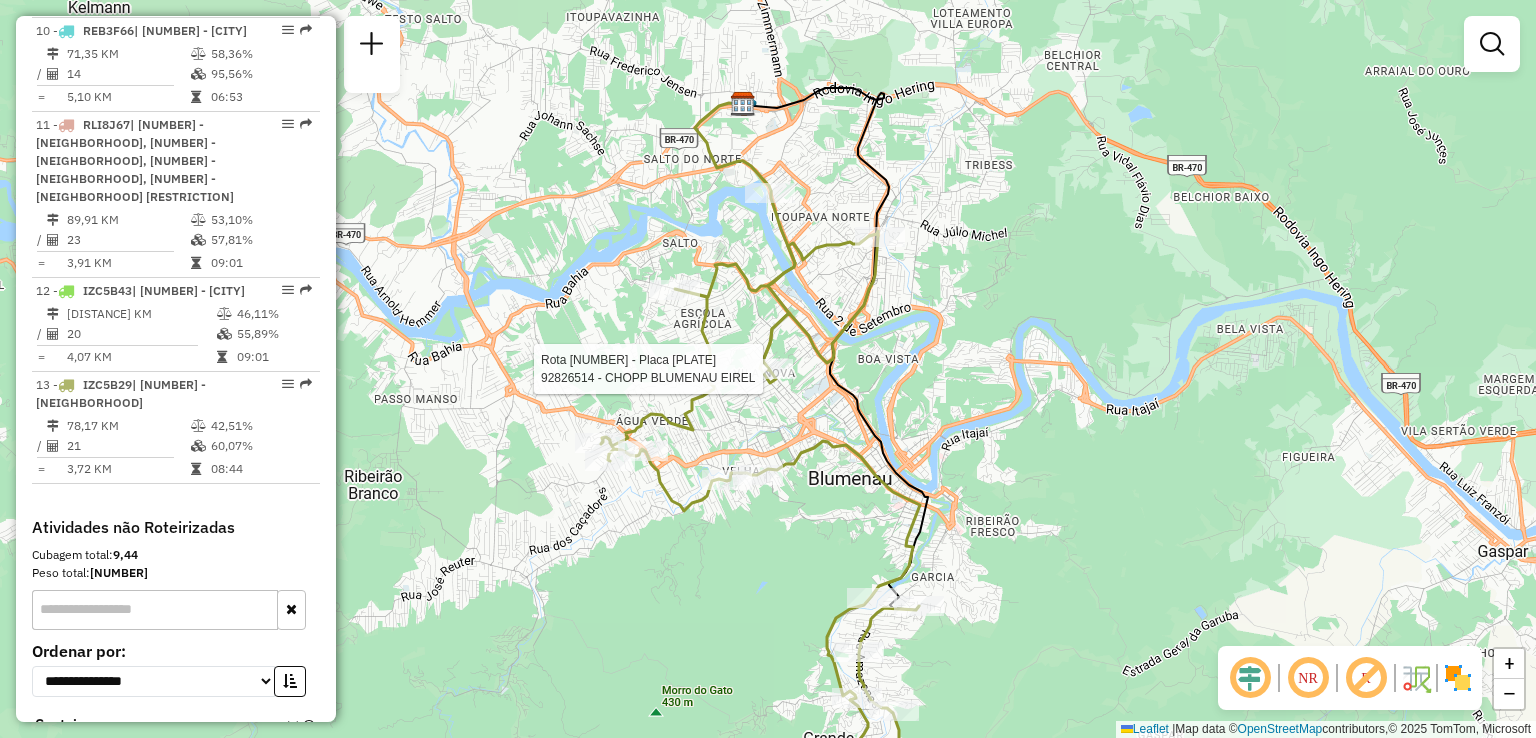 select on "**********" 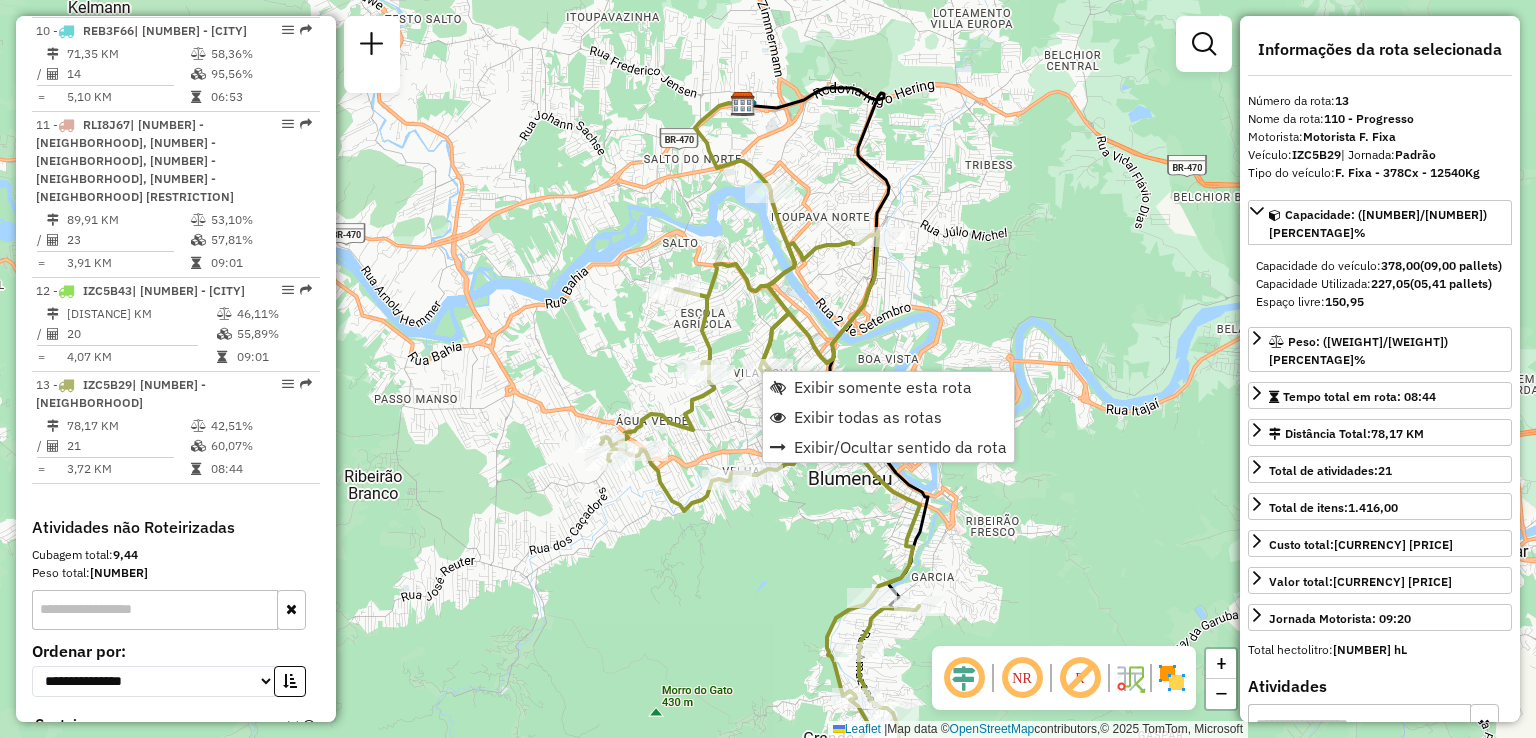 click on "Janela de atendimento Grade de atendimento Capacidade Transportadoras Veículos Cliente Pedidos  Rotas Selecione os dias de semana para filtrar as janelas de atendimento  Seg   Ter   Qua   Qui   Sex   Sáb   Dom  Informe o período da janela de atendimento: De: Até:  Filtrar exatamente a janela do cliente  Considerar janela de atendimento padrão  Selecione os dias de semana para filtrar as grades de atendimento  Seg   Ter   Qua   Qui   Sex   Sáb   Dom   Considerar clientes sem dia de atendimento cadastrado  Clientes fora do dia de atendimento selecionado Filtrar as atividades entre os valores definidos abaixo:  Peso mínimo:   Peso máximo:   Cubagem mínima:   Cubagem máxima:   De:   Até:  Filtrar as atividades entre o tempo de atendimento definido abaixo:  De:   Até:   Considerar capacidade total dos clientes não roteirizados Transportadora: Selecione um ou mais itens Tipo de veículo: Selecione um ou mais itens Veículo: Selecione um ou mais itens Motorista: Selecione um ou mais itens Nome: Rótulo:" 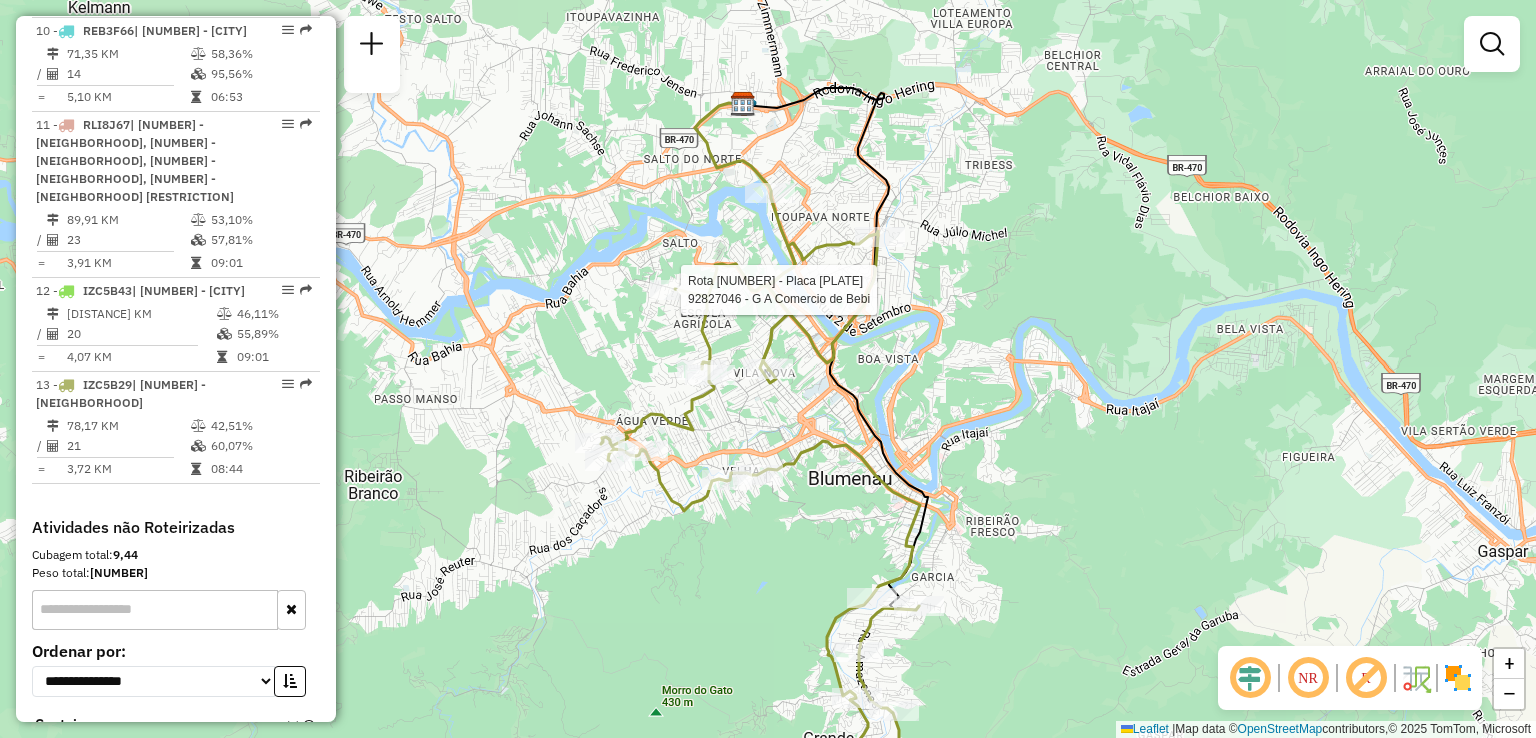 select on "**********" 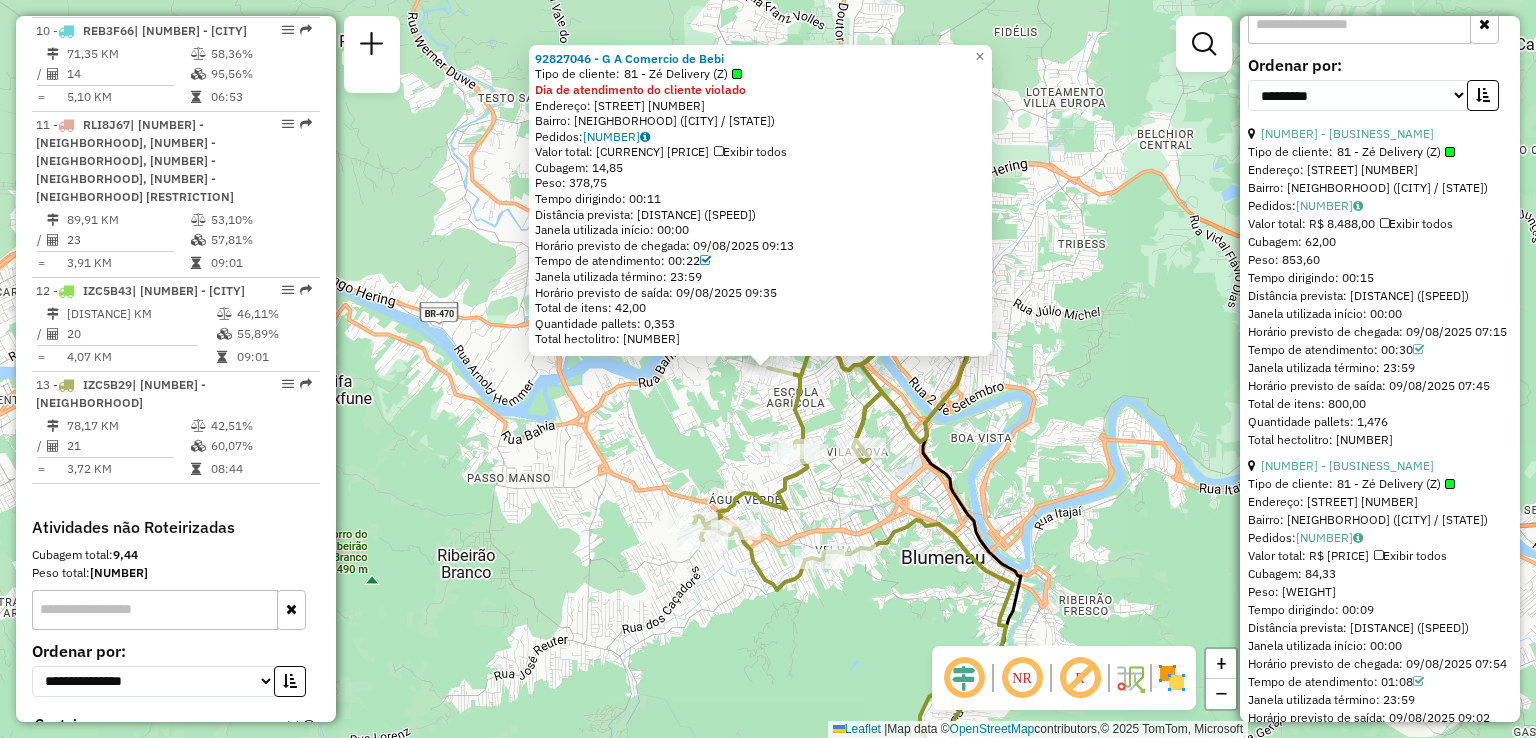 scroll, scrollTop: 800, scrollLeft: 0, axis: vertical 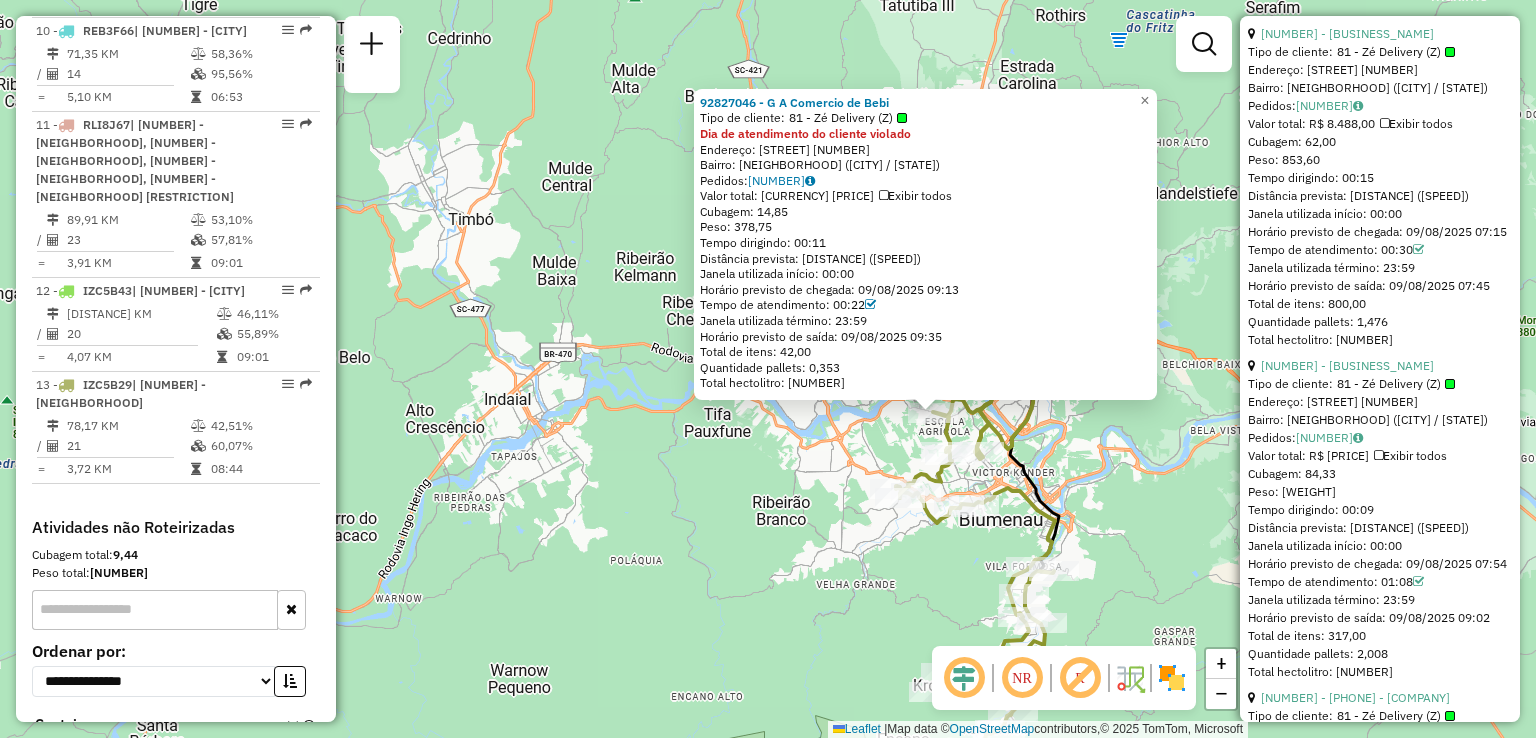 click on "[PHONE] - [COMPANY] Tipo de cliente: [NUMBER] - [COMPANY] ([ABBREVIATION]) Dia de atendimento do cliente violado  Endereço: [STREET] [NUMBER]   Bairro: [NEIGHBORHOOD] ([CITY] / [STATE])   Pedidos:  [NUMBER]   Valor total: R$ [PRICE]   Exibir todos   Cubagem: [CUBAGE]  Peso: [WEIGHT]  Tempo dirigindo: [TIME]   Distância prevista: [DISTANCE] ([SPEED])   Janela utilizada início: [TIME]   Horário previsto de chegada: [DATE] [TIME]   Tempo de atendimento: [TIME]   Janela utilizada término: [TIME]   Horário previsto de saída: [DATE] [TIME]   Total de itens: [NUMBER]   Quantidade pallets: [NUMBER]   Total hectolitro: [NUMBER]  × Janela de atendimento Grade de atendimento Capacidade Transportadoras Veículos Cliente Pedidos  Rotas Selecione os dias de semana para filtrar as janelas de atendimento  Seg   Ter   Qua   Qui   Sex   Sáb   Dom  Informe o período da janela de atendimento: De: Até:  Filtrar exatamente a janela do cliente  Considerar janela de atendimento padrão   Seg   Ter   Qua   Qui   Sex   Sáb   Dom  Selecione os dias de semana para filtrar as grades de atendimento  Seg   Ter   Qua   Qui   Sex   Sáb   Dom   Considerar clientes sem dia de atendimento cadastrado  Clientes fora do dia de atendimento selecionado  Peso mínimo:  +" 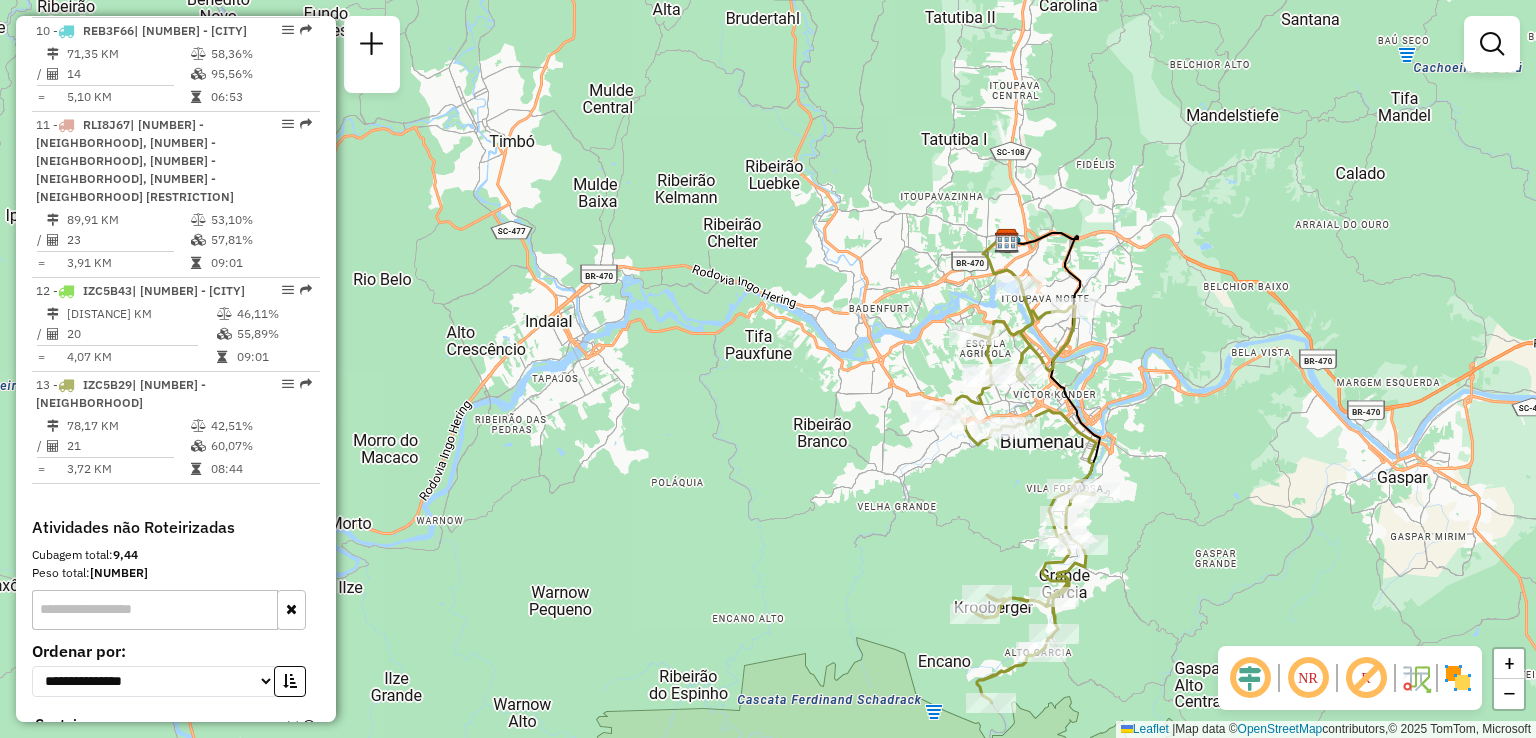 drag, startPoint x: 1095, startPoint y: 465, endPoint x: 1116, endPoint y: 379, distance: 88.52683 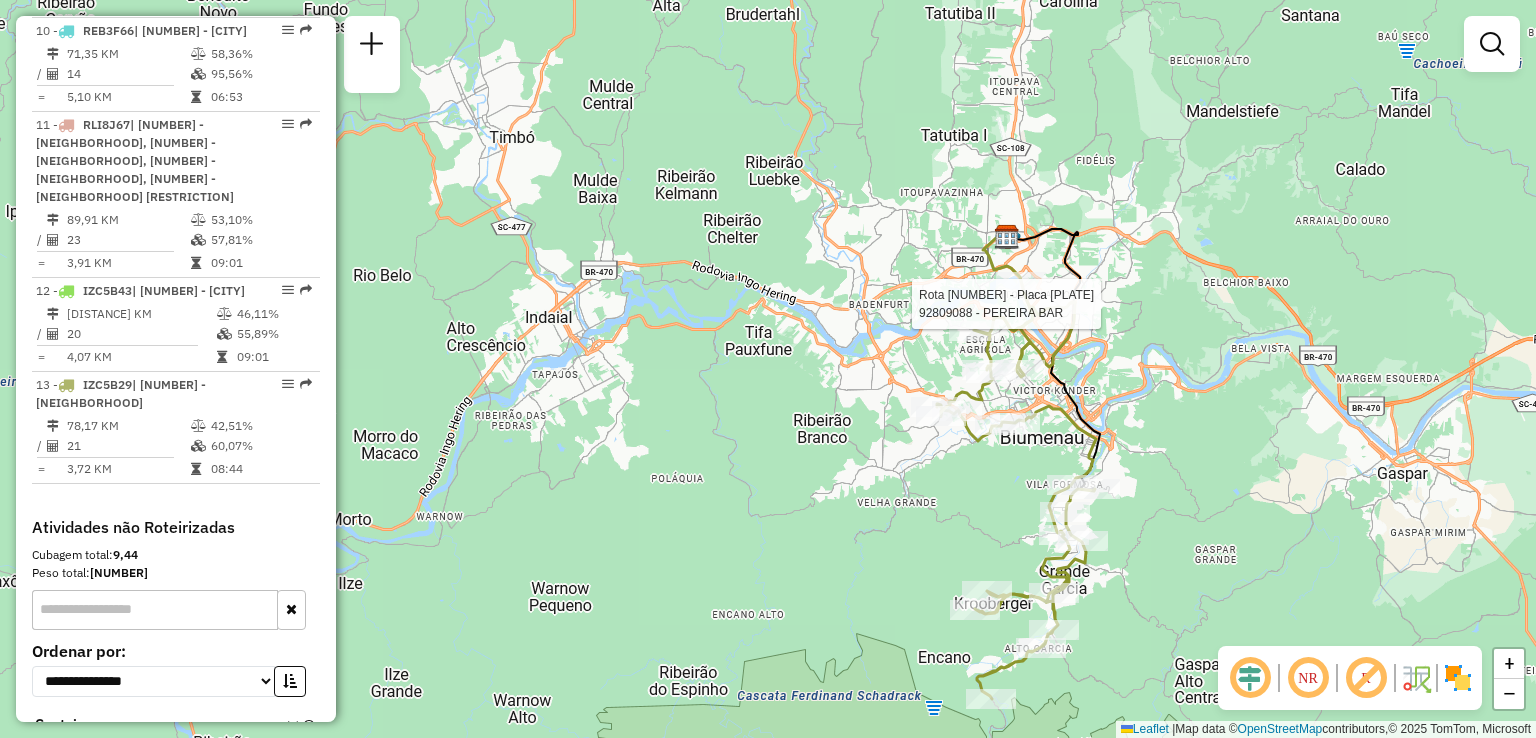select on "**********" 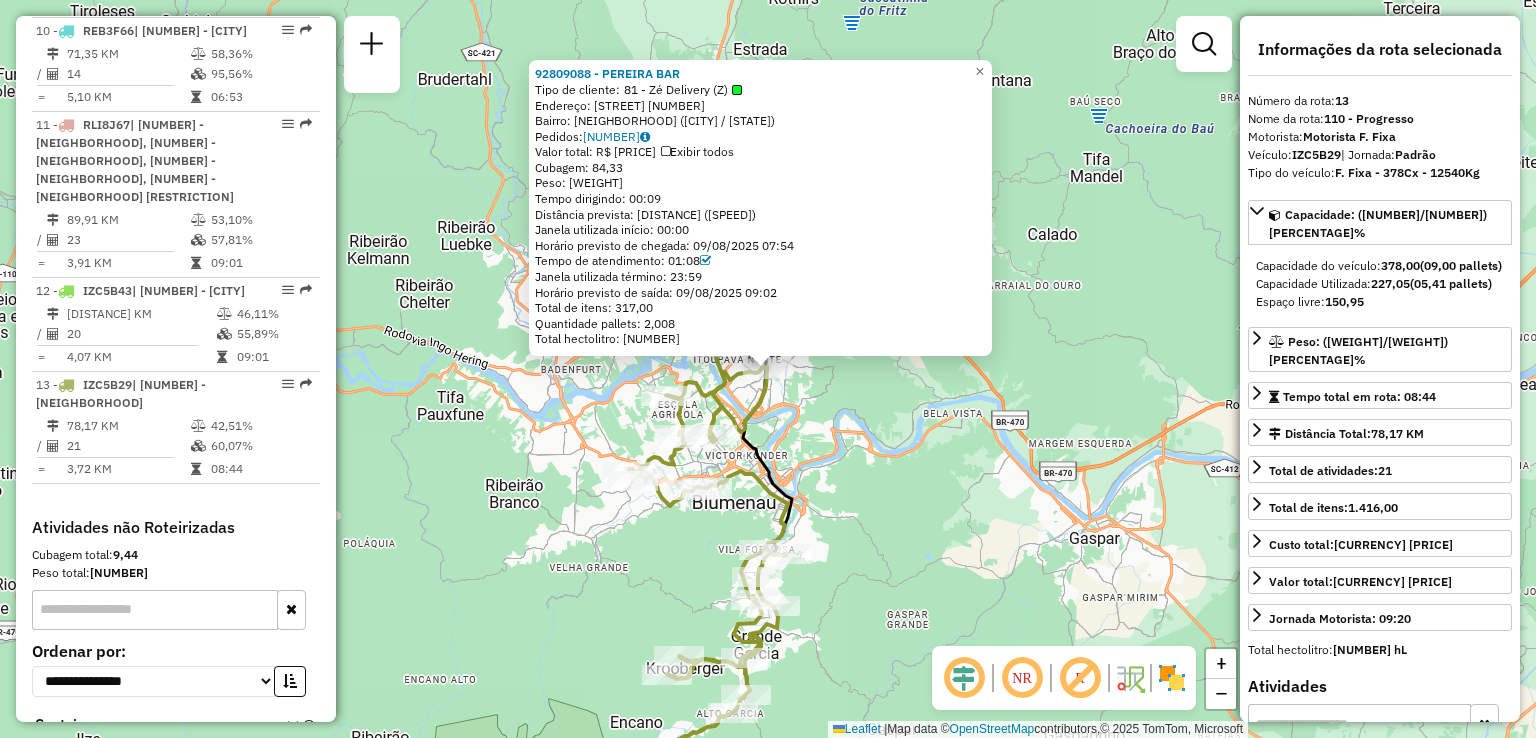 click on "Endereço: [STREET] [NUMBER] Bairro: [NEIGHBORHOOD] ([CITY] / [STATE]) Pedidos: [NUMBER] Valor total: [CURRENCY] [PRICE] Exibir todos Cubagem: [CUBAGE] Peso: [WEIGHT] Tempo dirigindo: [TIME] Distância prevista: [DISTANCE] ([SPEED]) Janela utilizada início: [TIME] Horário previsto de chegada: [DATE] [TIME] Tempo de atendimento: [TIME] Janela utilizada término: [TIME] Total de itens: [NUMBER] Quantidade pallets: [NUMBER] Total hectolitro: [NUMBER] × Janela de atendimento Grade de atendimento Capacidade Transportadoras Veículos Cliente Pedidos Rotas Selecione os dias de semana para filtrar as janelas de atendimento Seg Ter Qua Qui Sex Sáb Dom Informe o período da janela de atendimento: De: Até: Filtrar exatamente a janela do cliente Considerar janela de atendimento padrão Selecione os dias de semana para filtrar as grades de atendimento Seg" 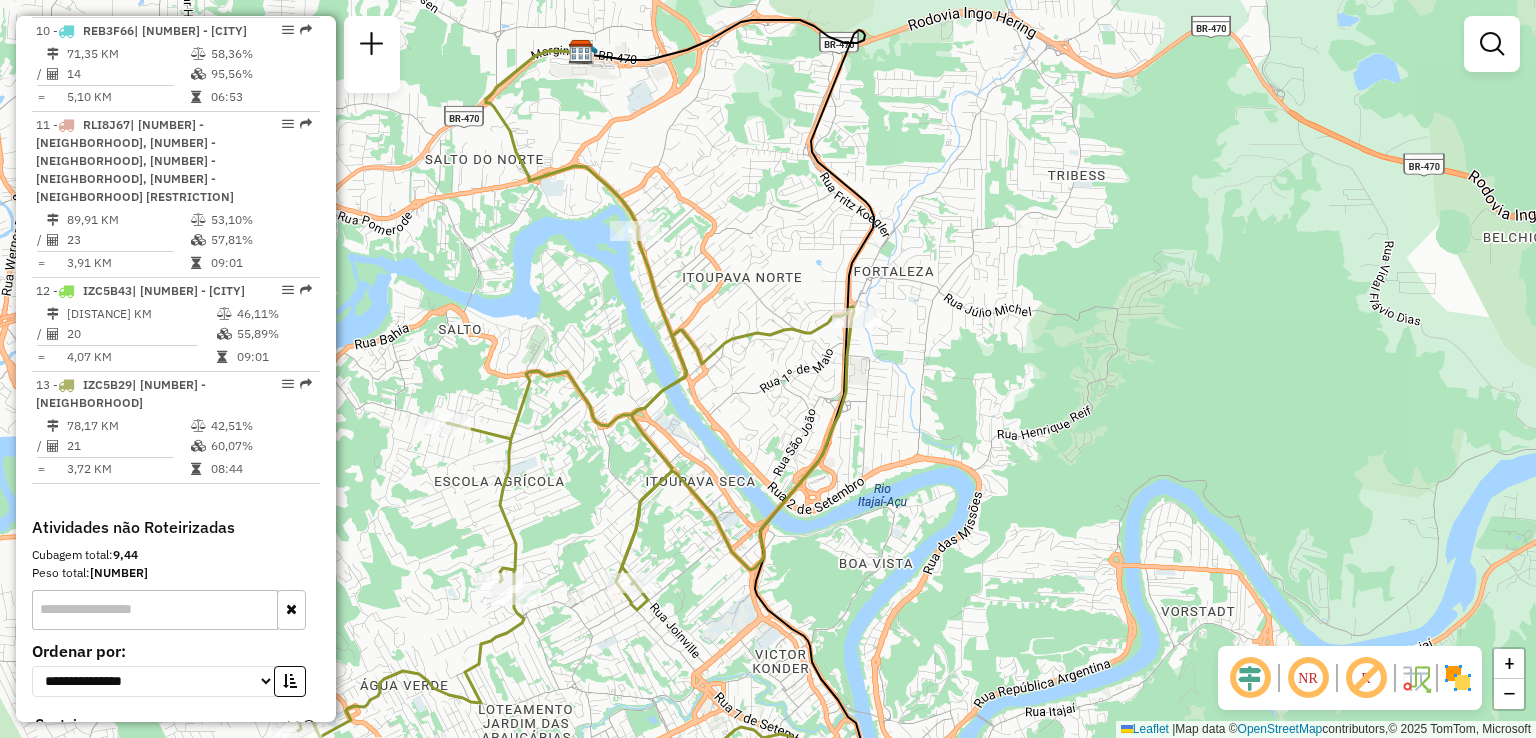 drag, startPoint x: 1010, startPoint y: 385, endPoint x: 1035, endPoint y: 377, distance: 26.24881 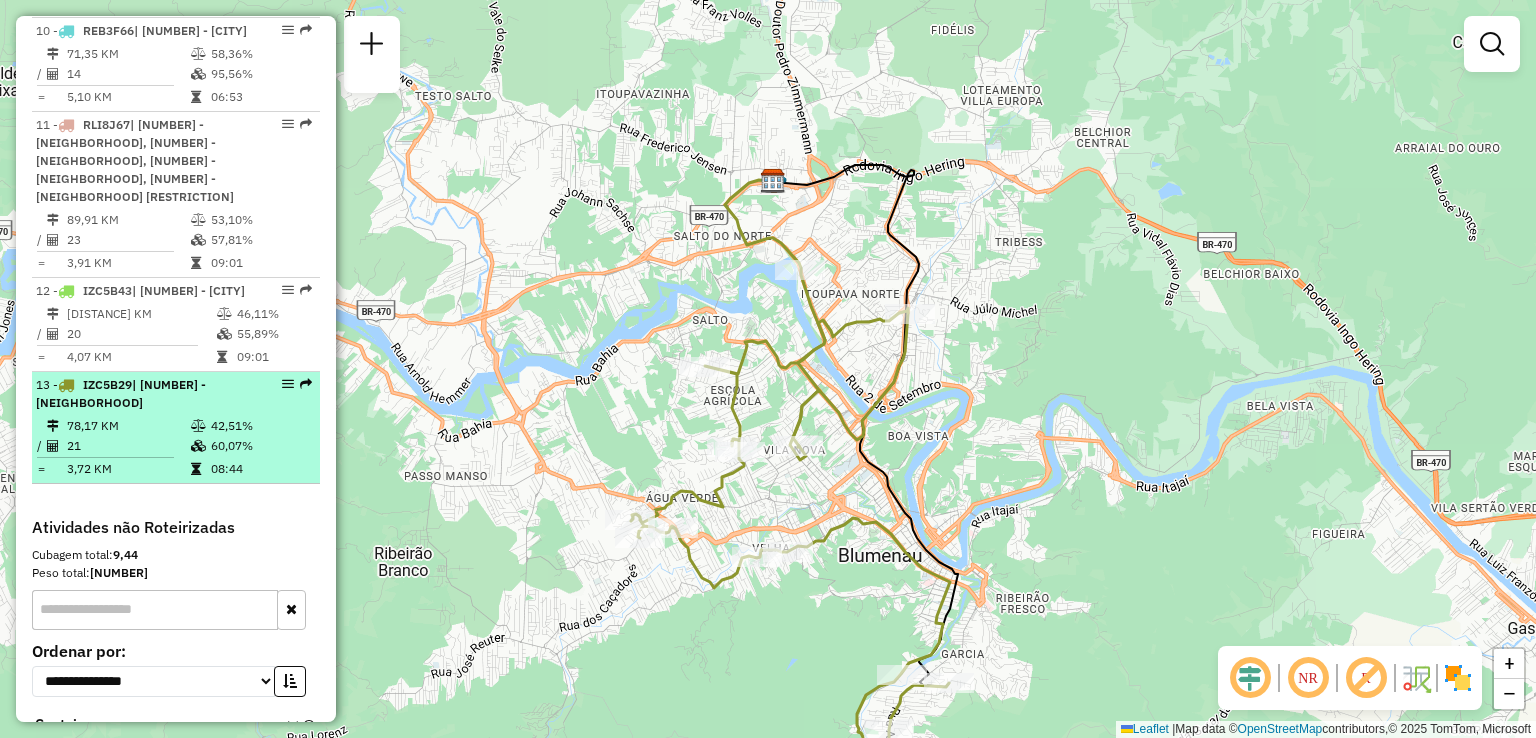 click on "78,17 KM" at bounding box center [128, 426] 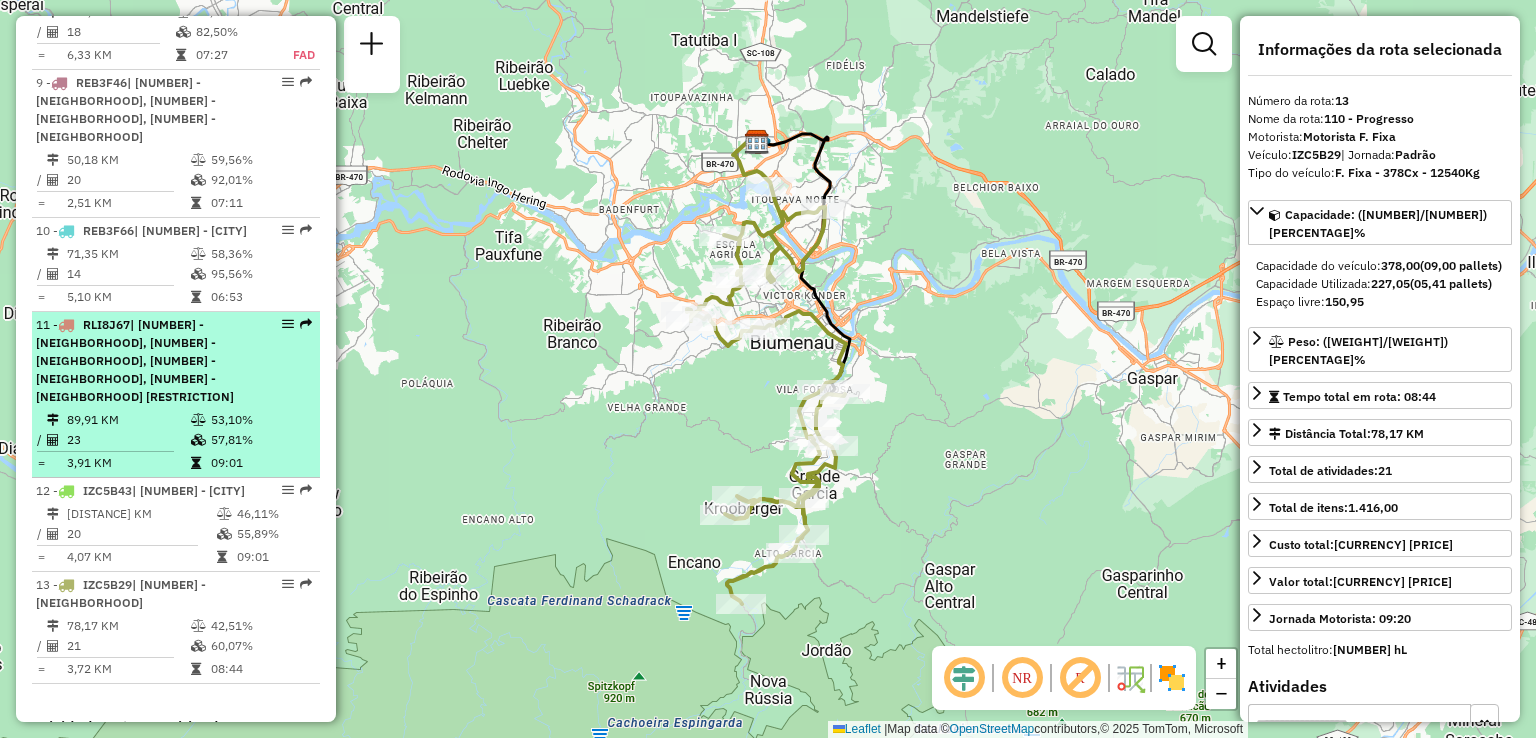 scroll, scrollTop: 1202, scrollLeft: 0, axis: vertical 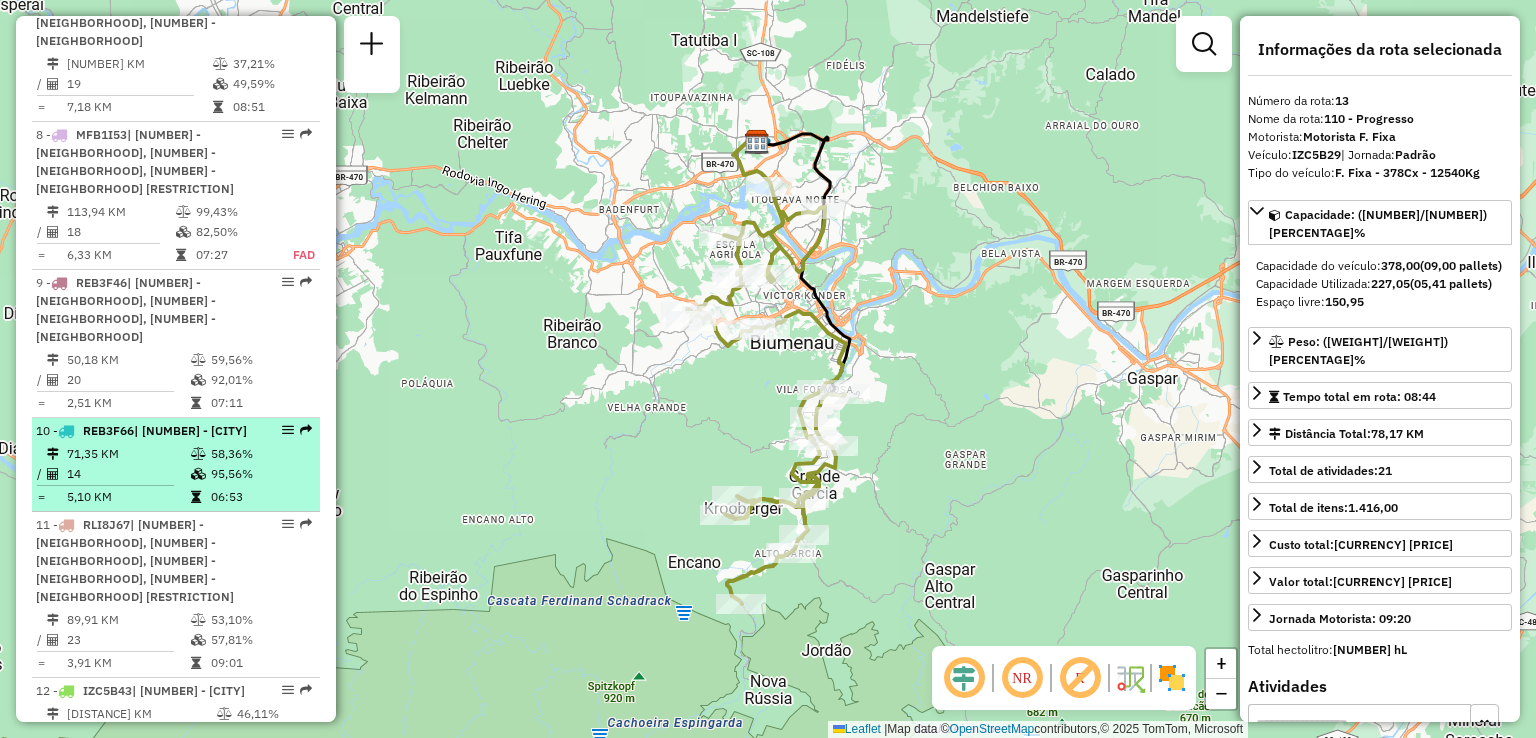 click on "71,35 KM" at bounding box center (128, 454) 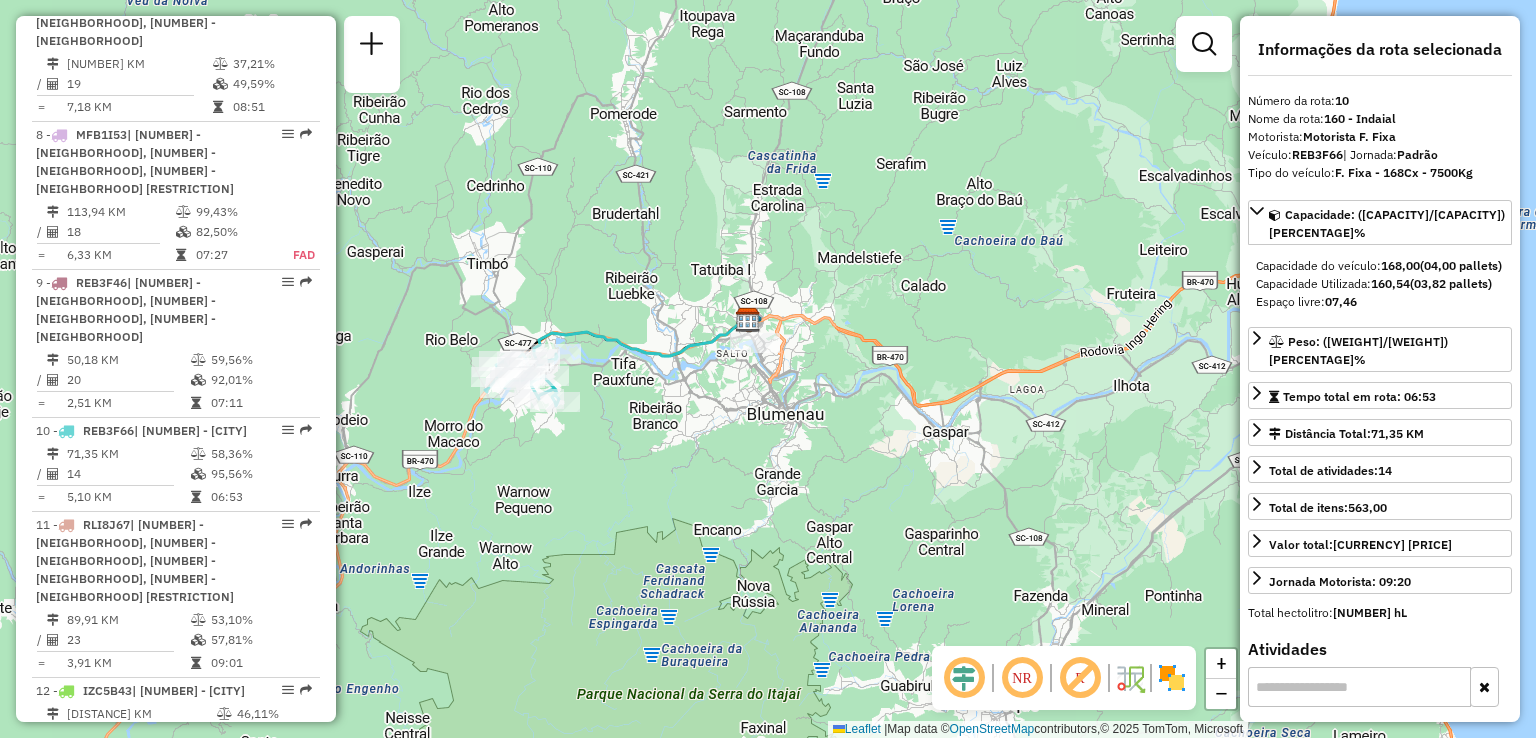 drag, startPoint x: 560, startPoint y: 385, endPoint x: 688, endPoint y: 376, distance: 128.31601 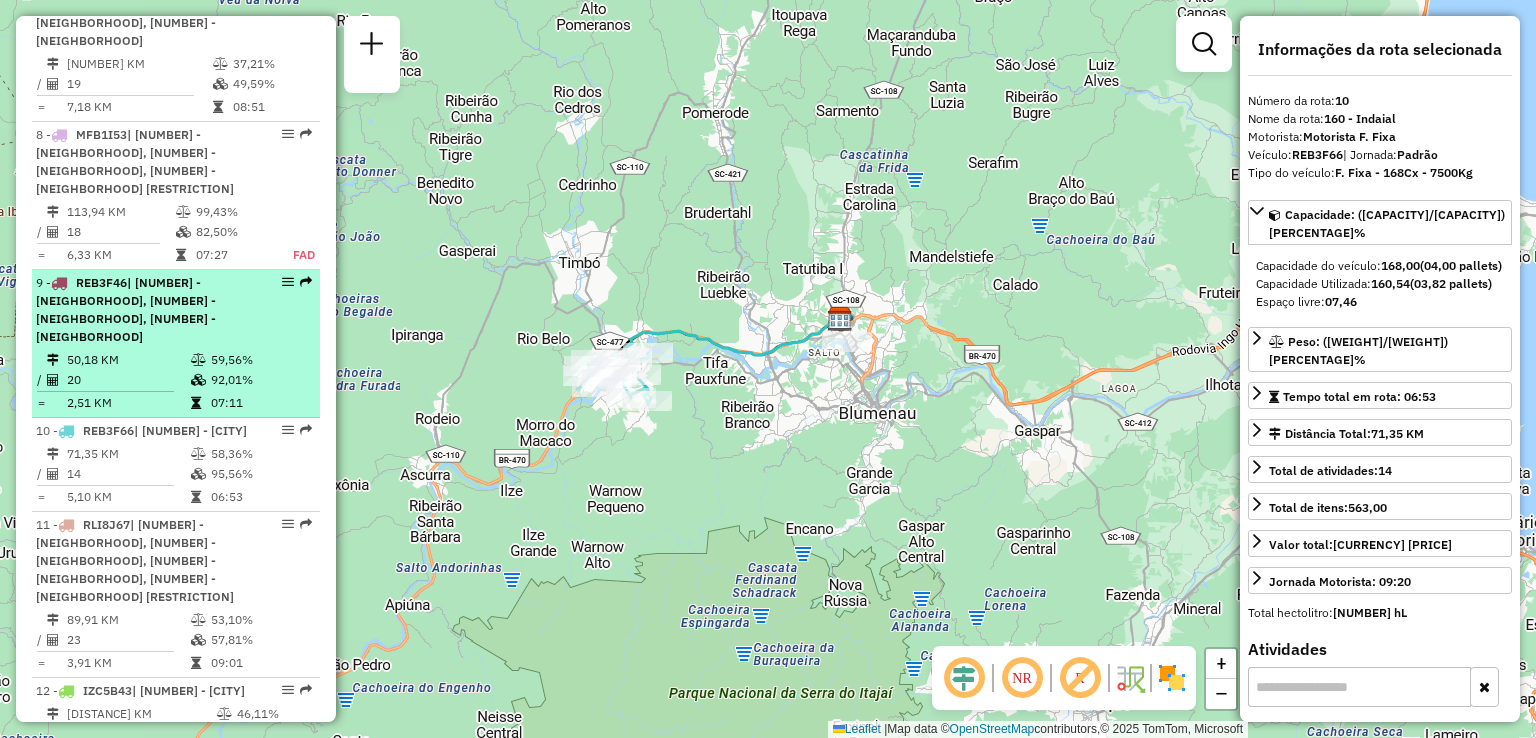 scroll, scrollTop: 1102, scrollLeft: 0, axis: vertical 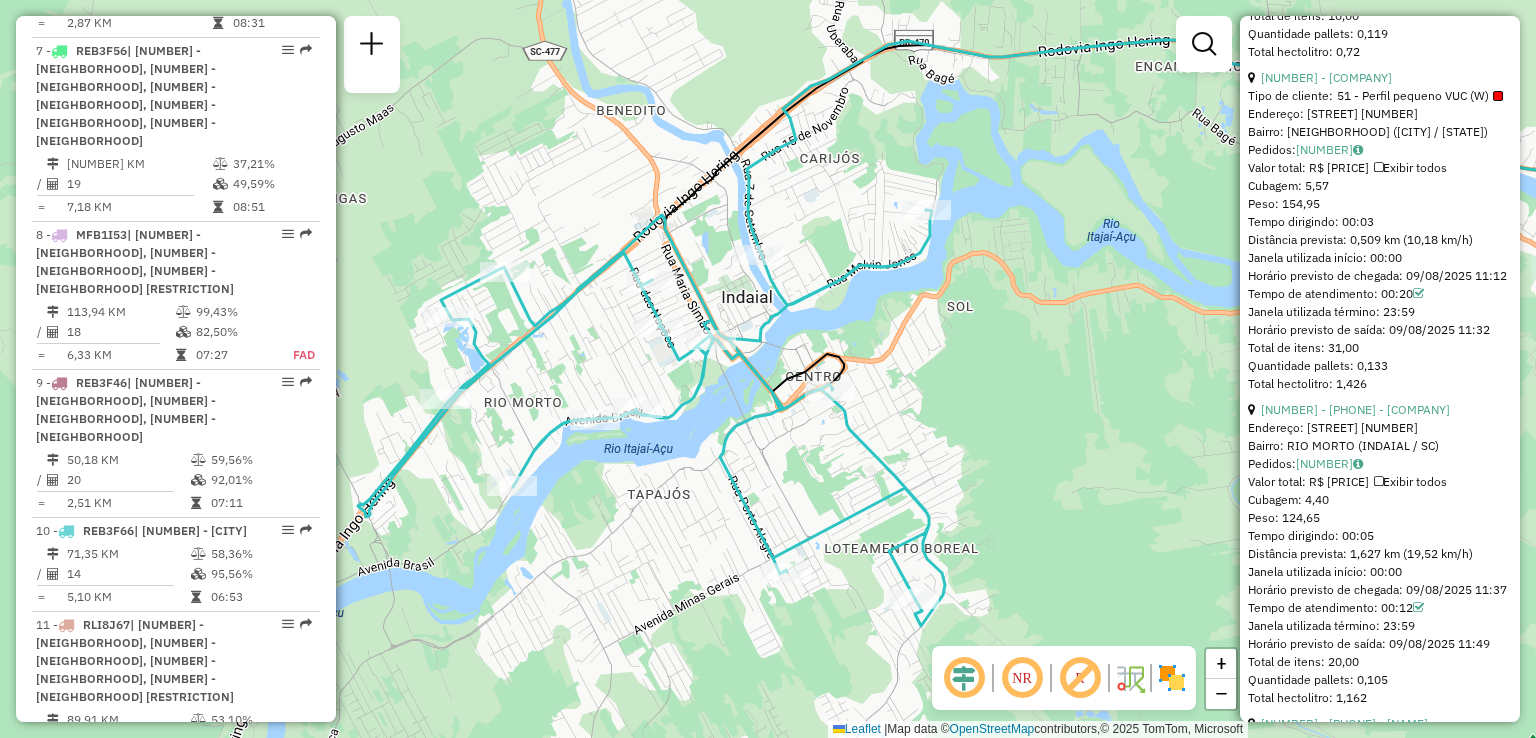 click on "Janela de atendimento Grade de atendimento Capacidade Transportadoras Veículos Cliente Pedidos  Rotas Selecione os dias de semana para filtrar as janelas de atendimento  Seg   Ter   Qua   Qui   Sex   Sáb   Dom  Informe o período da janela de atendimento: De: Até:  Filtrar exatamente a janela do cliente  Considerar janela de atendimento padrão  Selecione os dias de semana para filtrar as grades de atendimento  Seg   Ter   Qua   Qui   Sex   Sáb   Dom   Considerar clientes sem dia de atendimento cadastrado  Clientes fora do dia de atendimento selecionado Filtrar as atividades entre os valores definidos abaixo:  Peso mínimo:   Peso máximo:   Cubagem mínima:   Cubagem máxima:   De:   Até:  Filtrar as atividades entre o tempo de atendimento definido abaixo:  De:   Até:   Considerar capacidade total dos clientes não roteirizados Transportadora: Selecione um ou mais itens Tipo de veículo: Selecione um ou mais itens Veículo: Selecione um ou mais itens Motorista: Selecione um ou mais itens Nome: Rótulo:" 